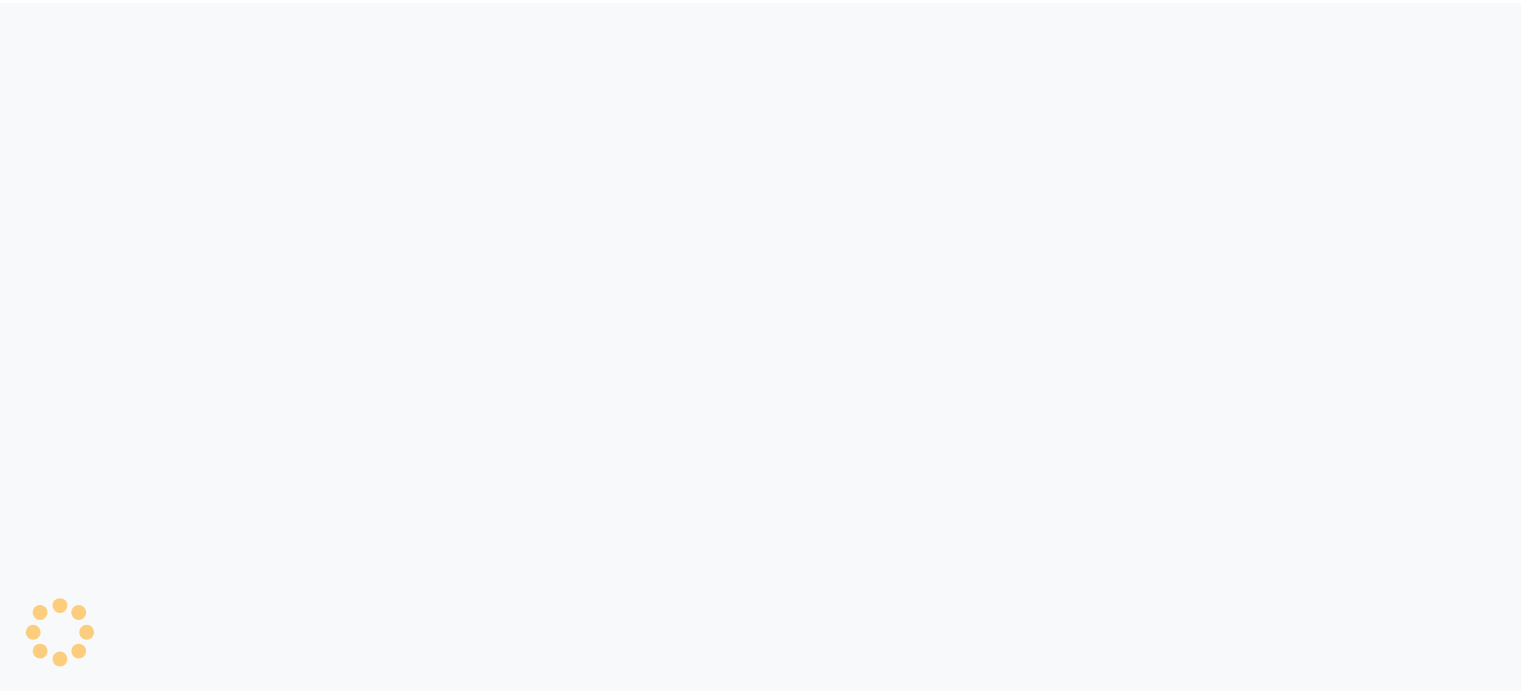 scroll, scrollTop: 0, scrollLeft: 0, axis: both 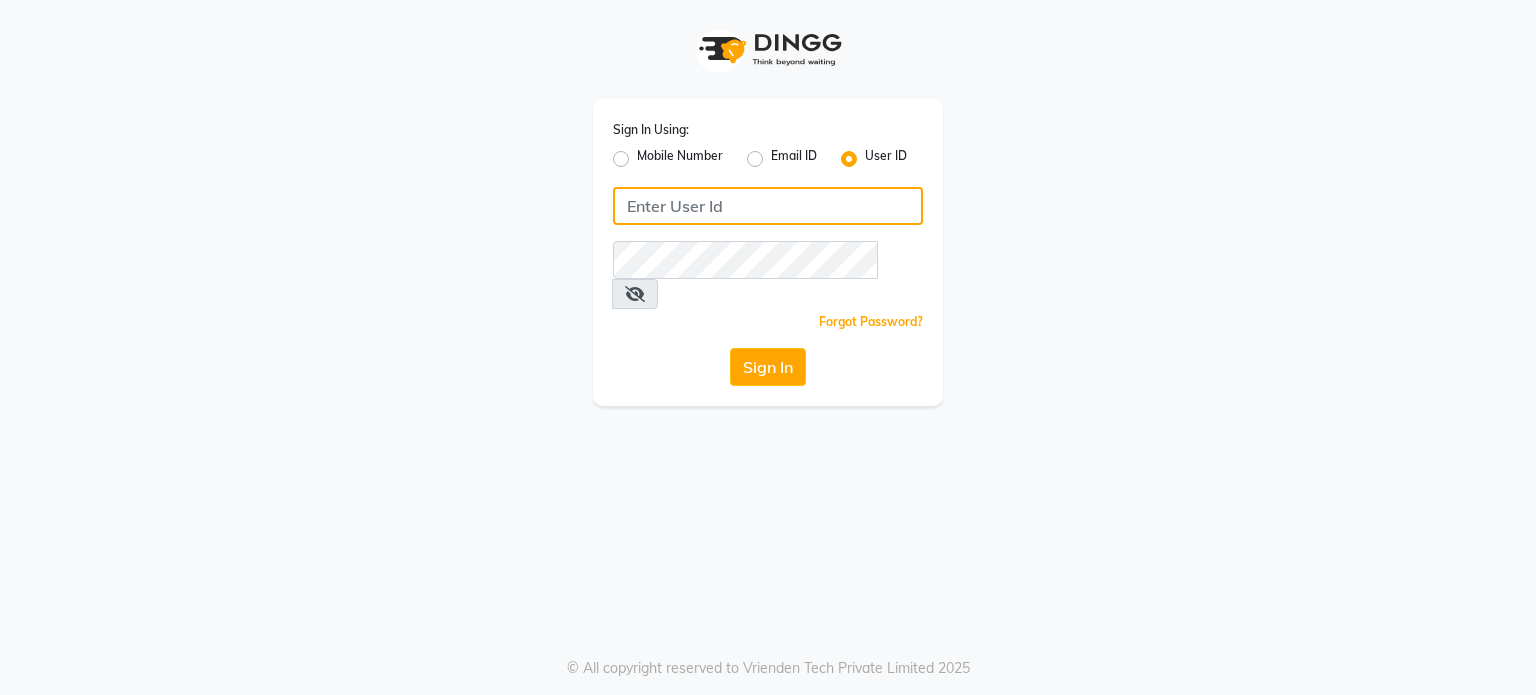 click 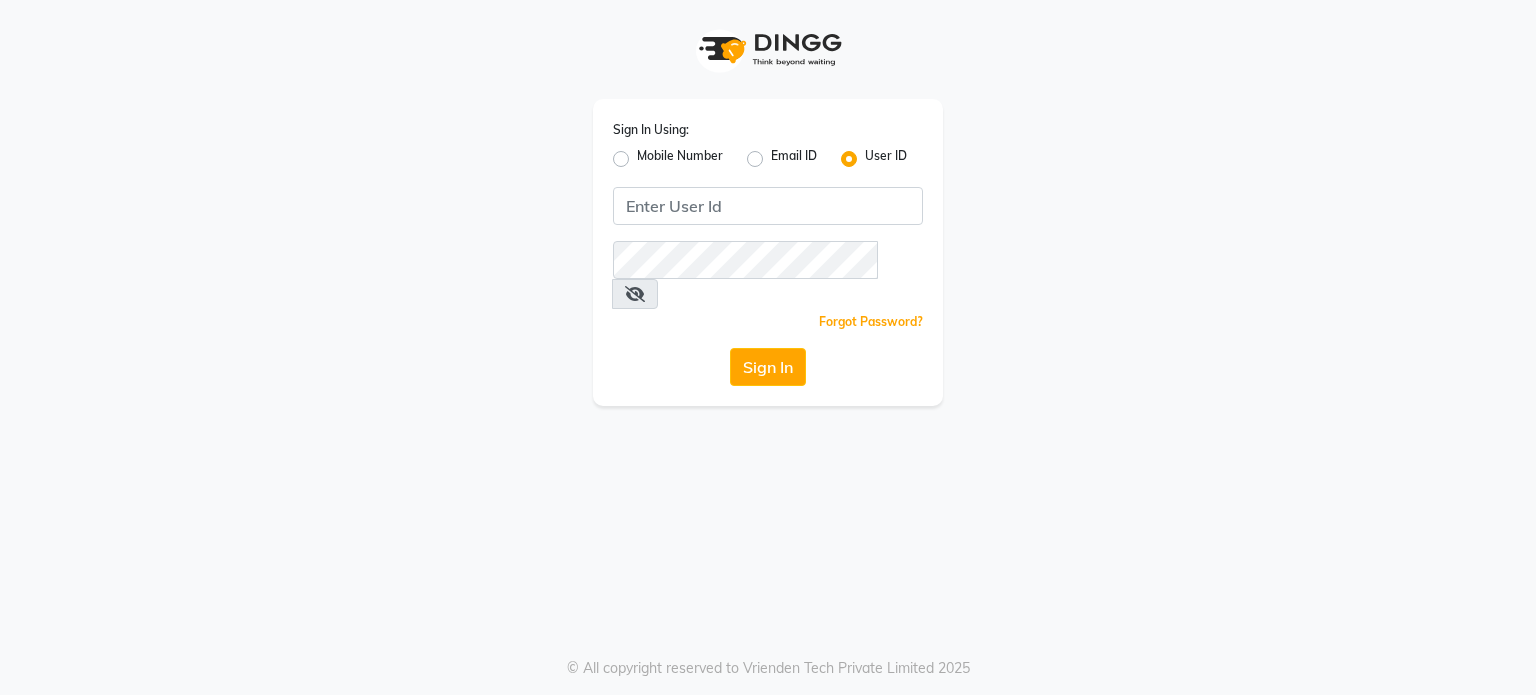 drag, startPoint x: 750, startPoint y: 163, endPoint x: 748, endPoint y: 176, distance: 13.152946 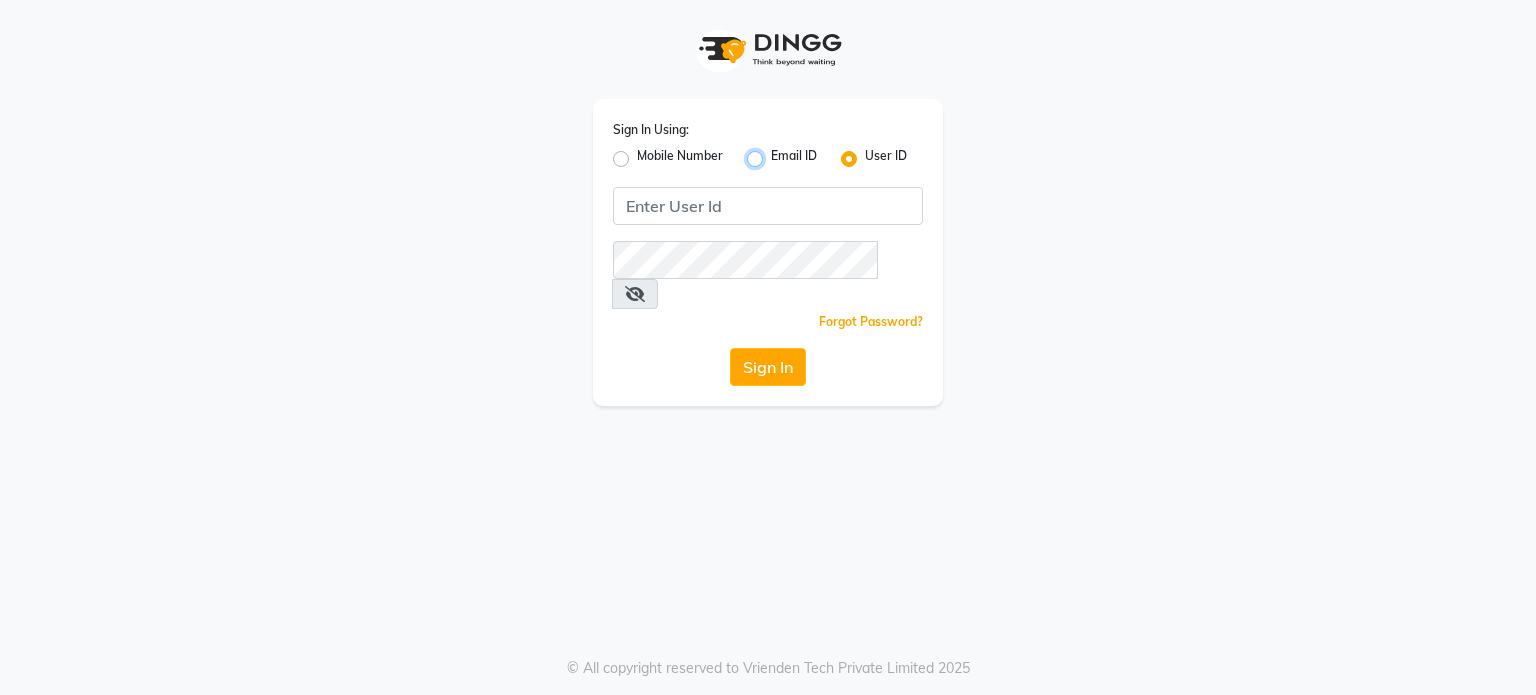 click on "Email ID" at bounding box center (777, 153) 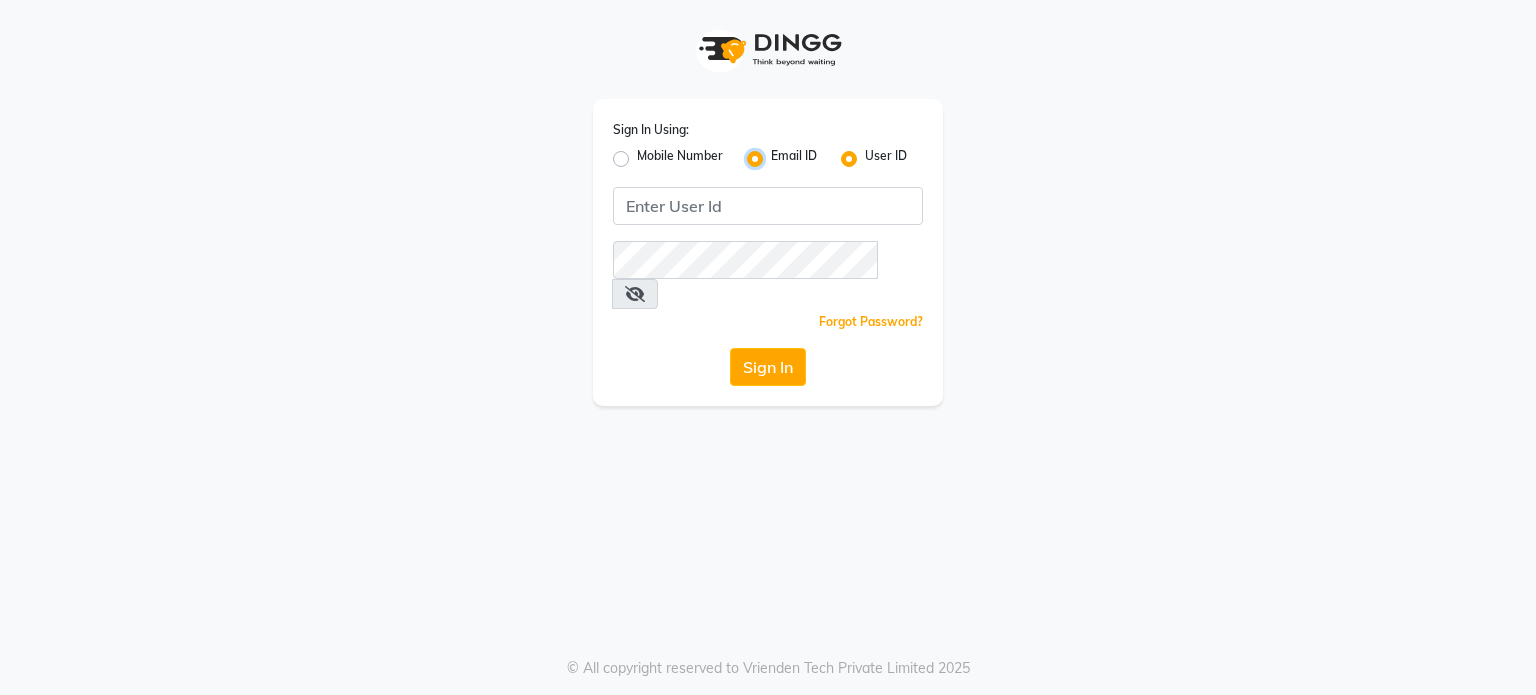 radio on "false" 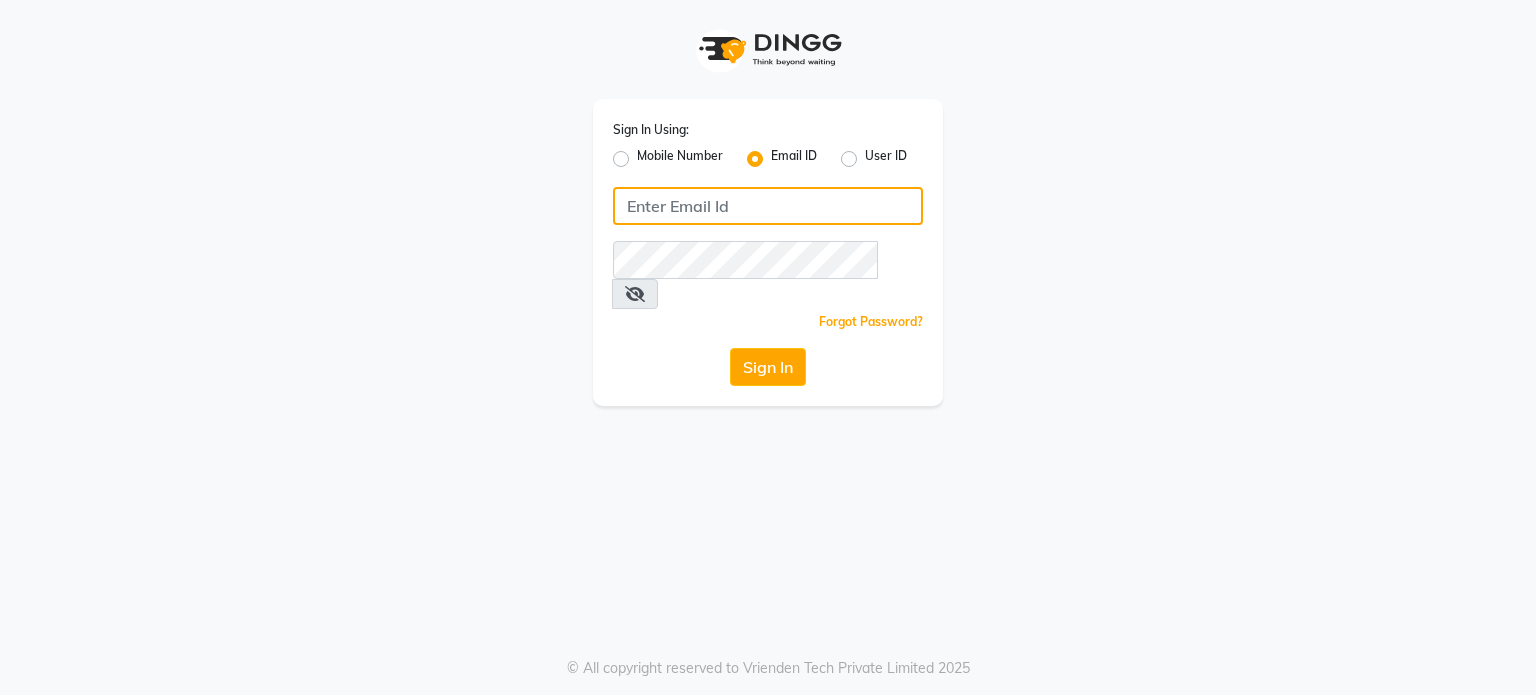 click 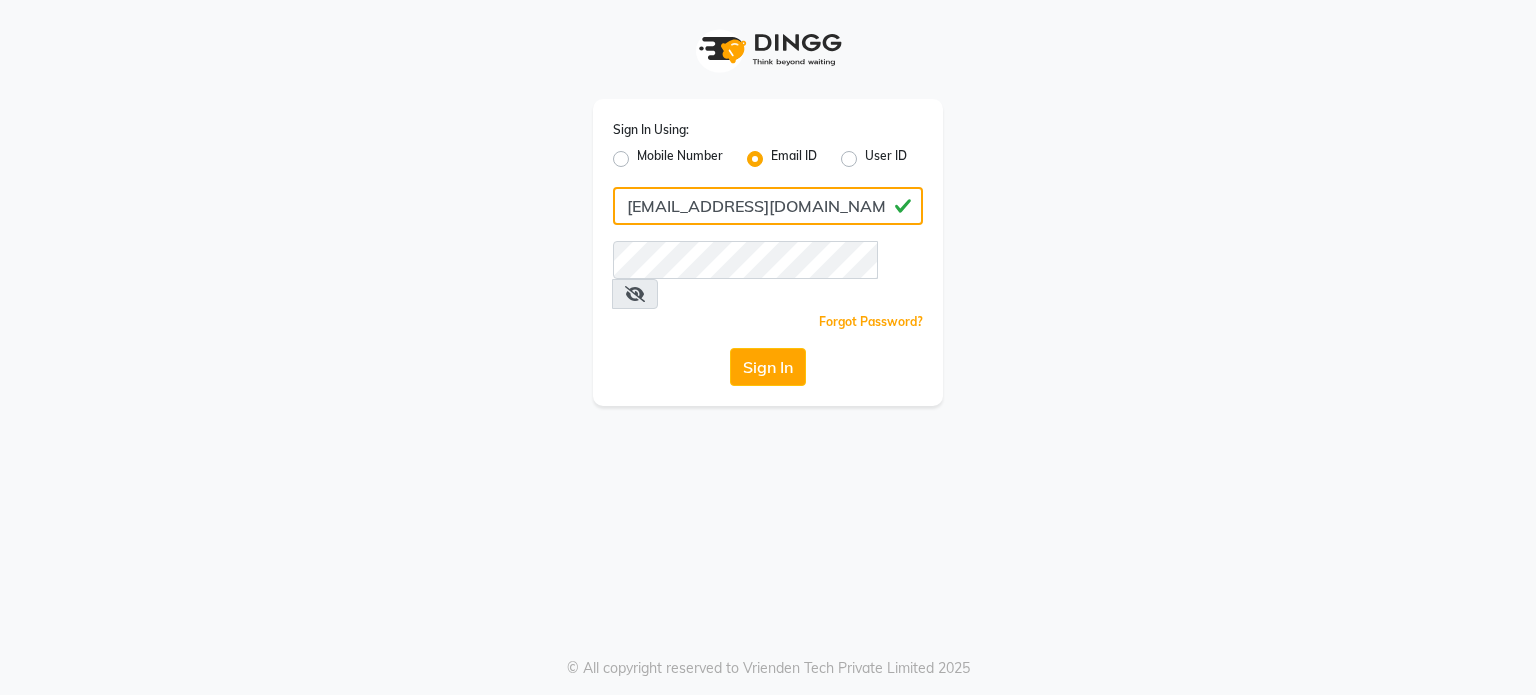 type on "gargprateek1991@gmail.com" 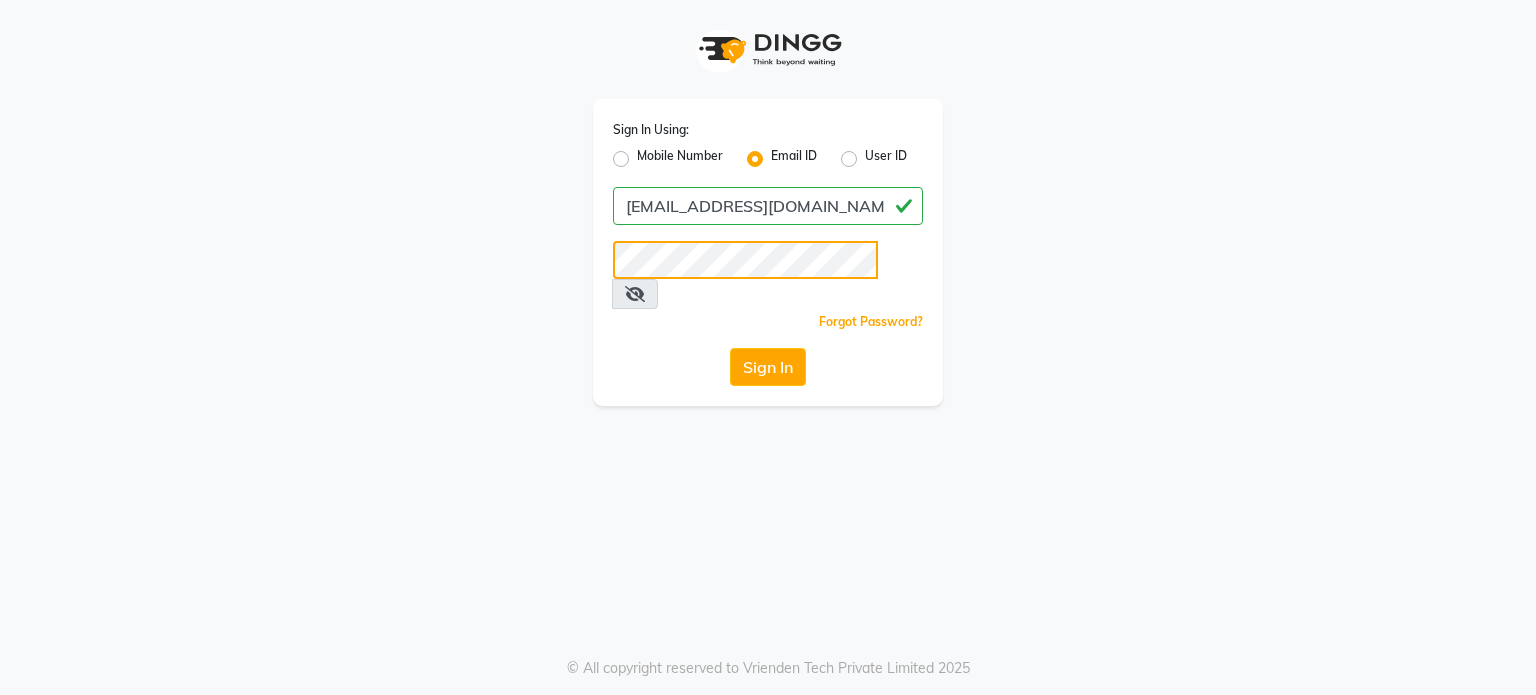 click on "Sign In" 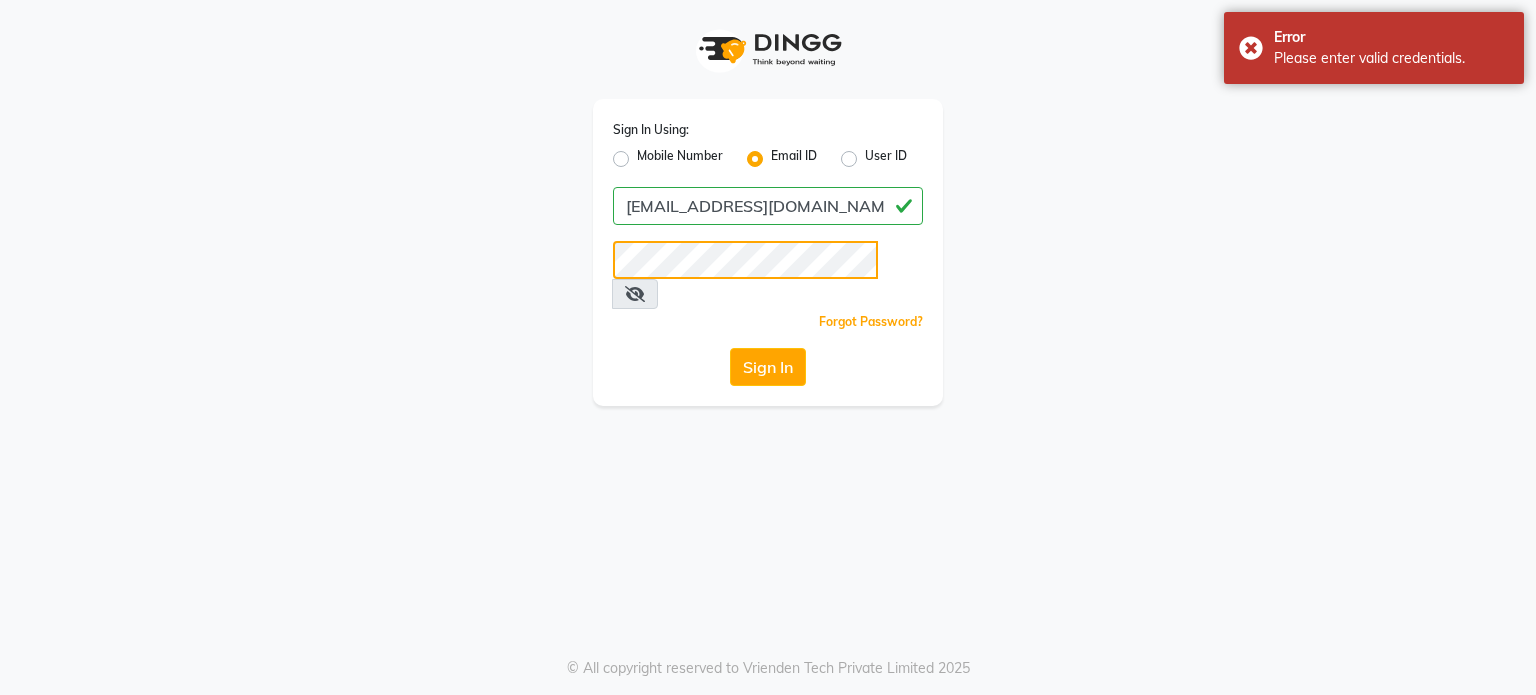 click on "Sign In" 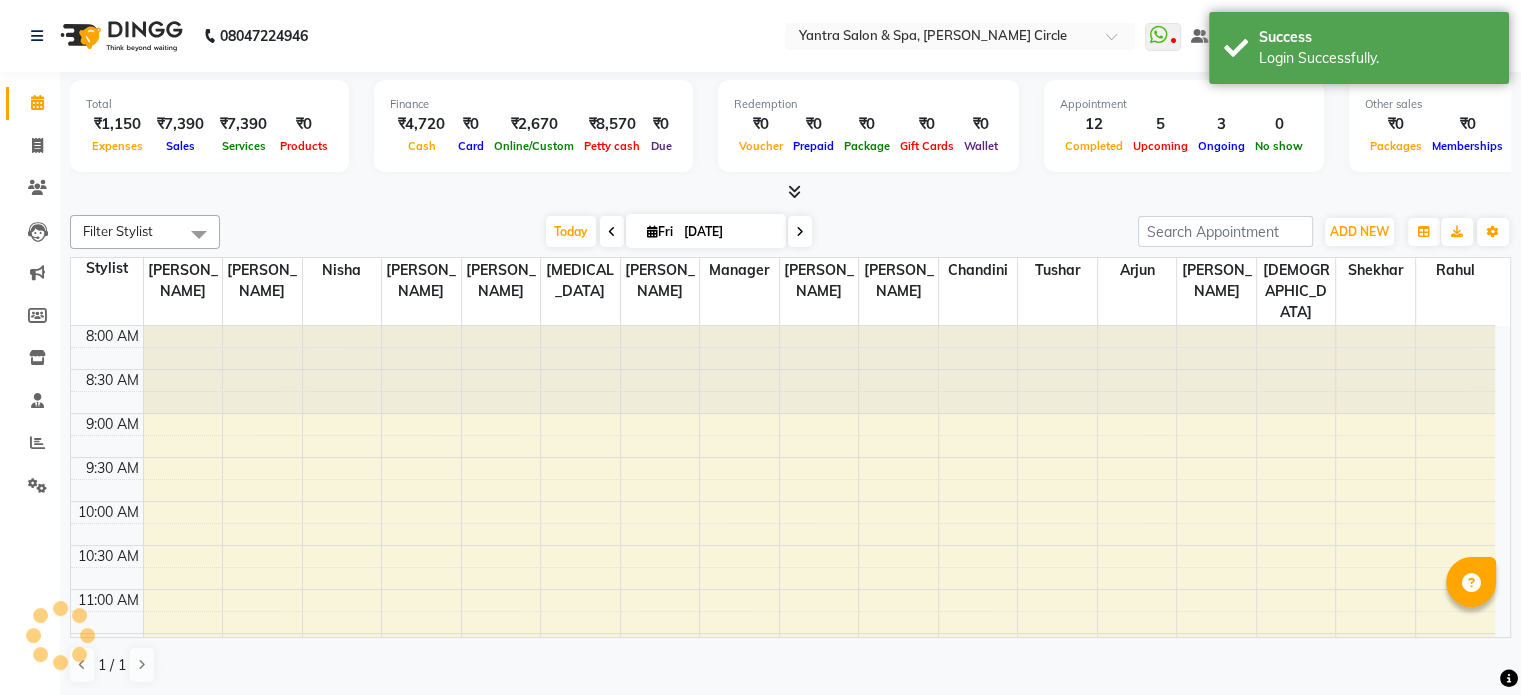 scroll, scrollTop: 0, scrollLeft: 0, axis: both 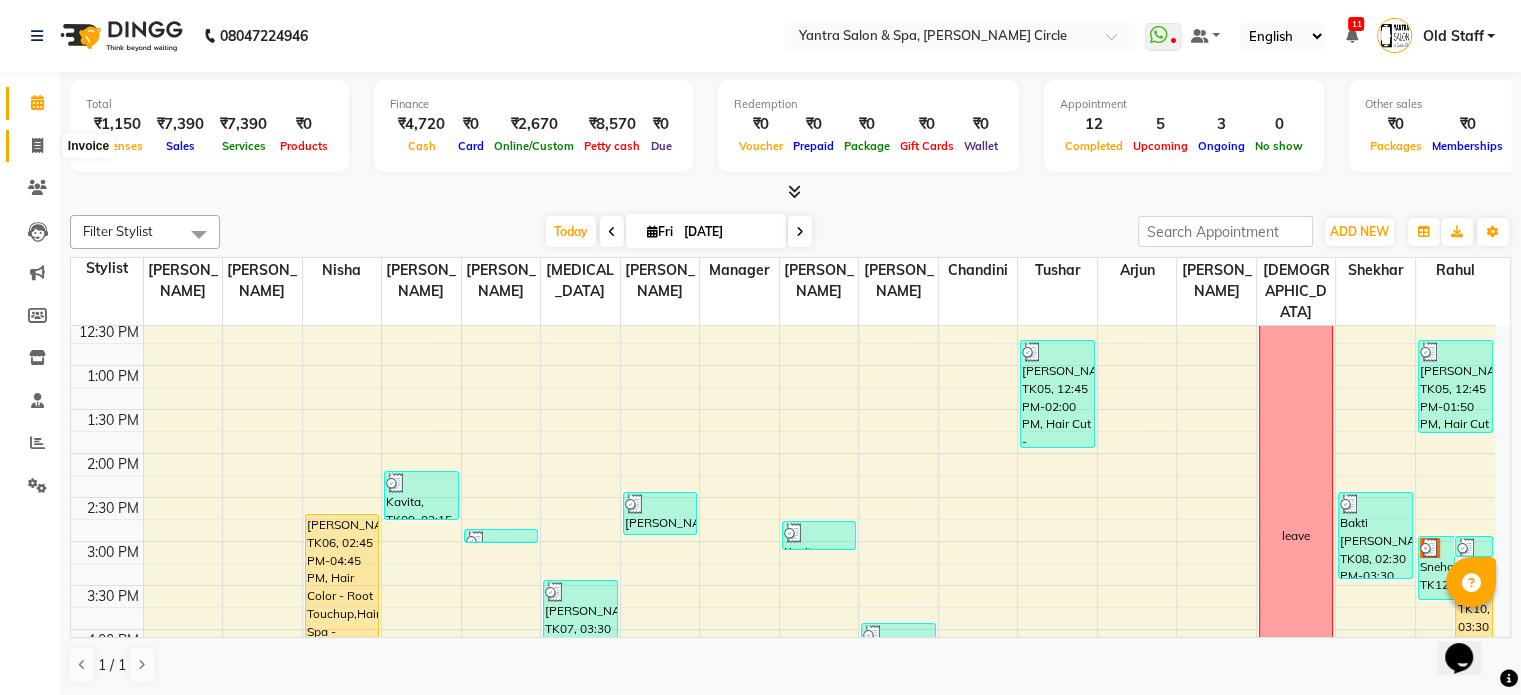 click 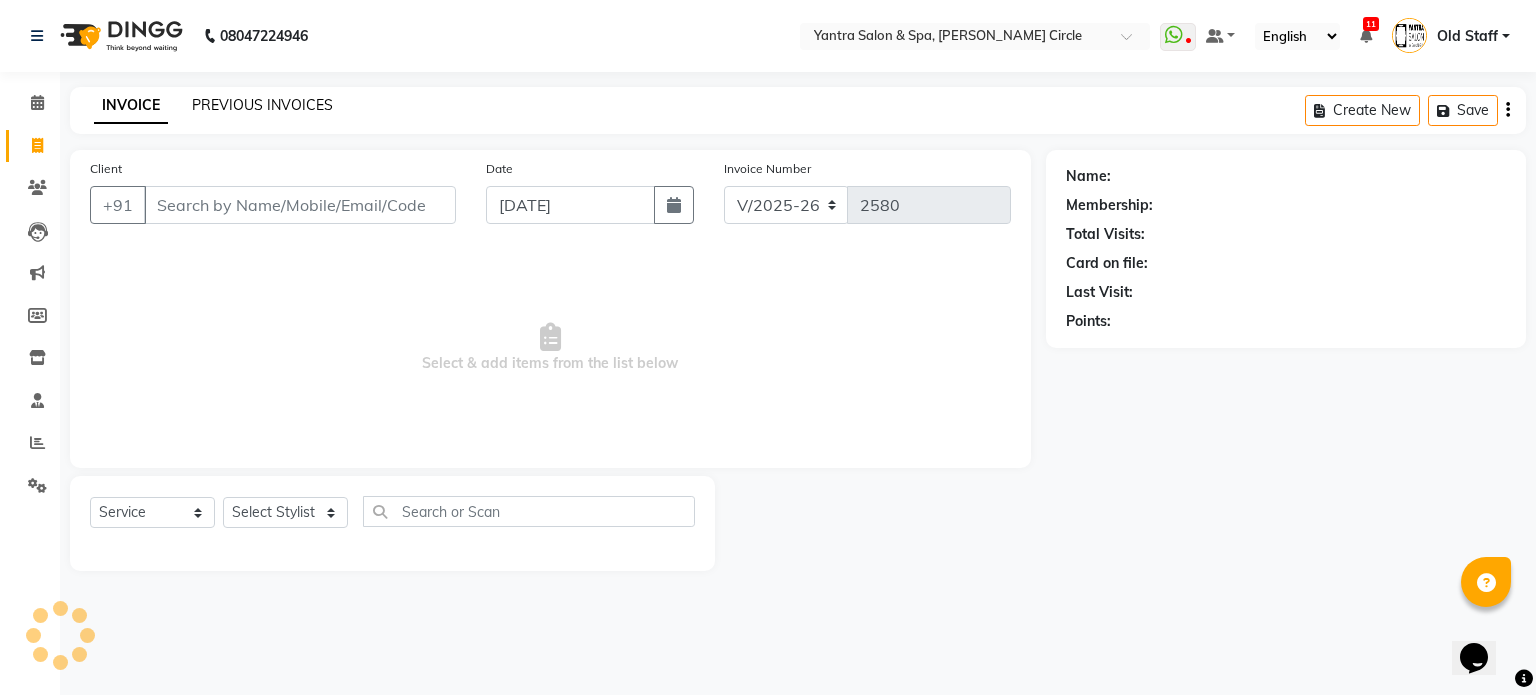 click on "PREVIOUS INVOICES" 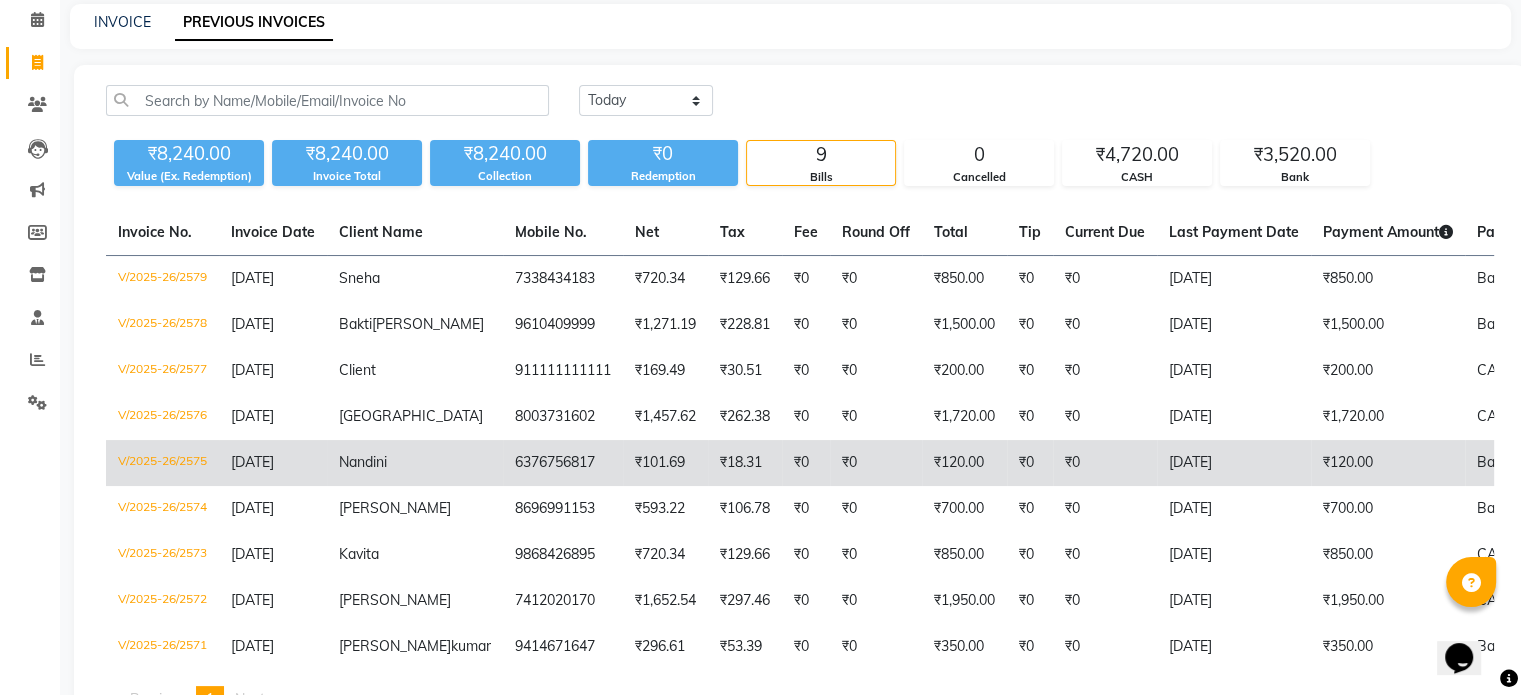 scroll, scrollTop: 184, scrollLeft: 0, axis: vertical 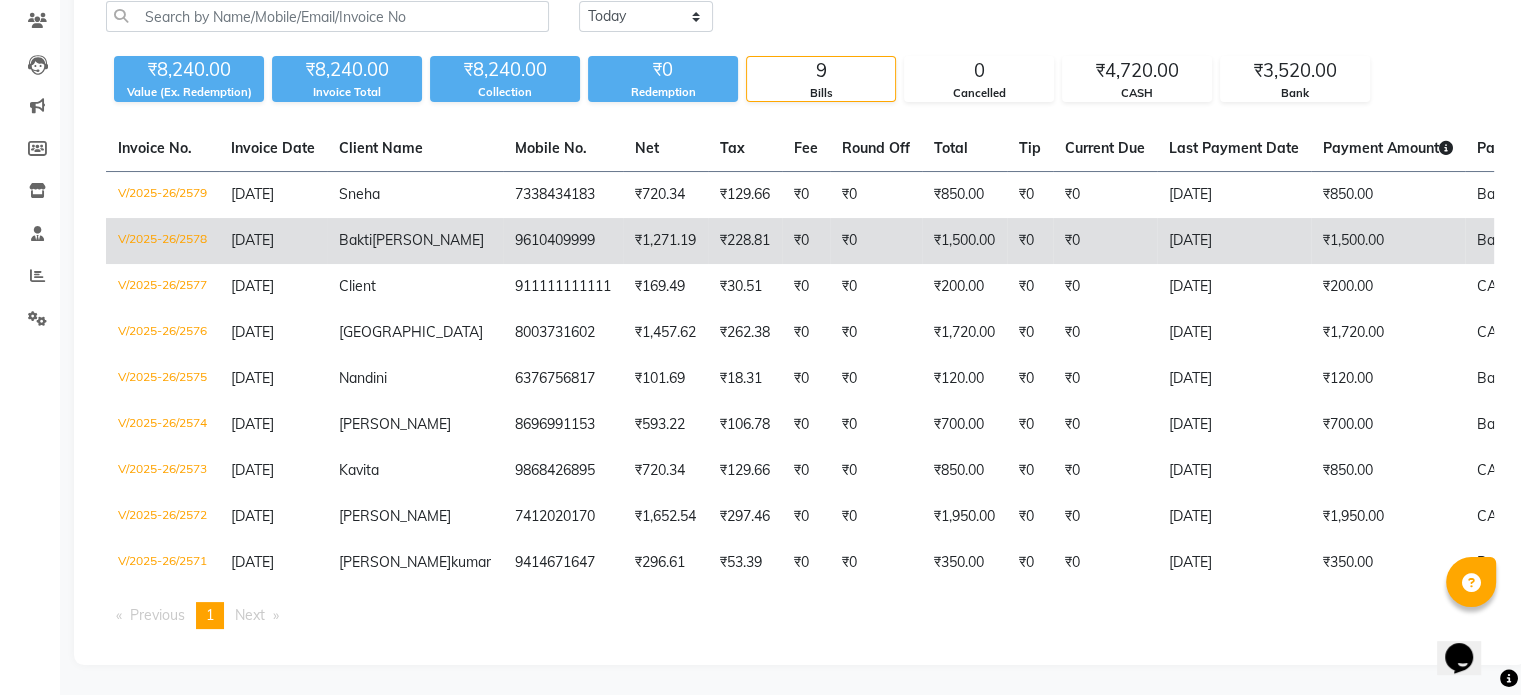 click on "₹228.81" 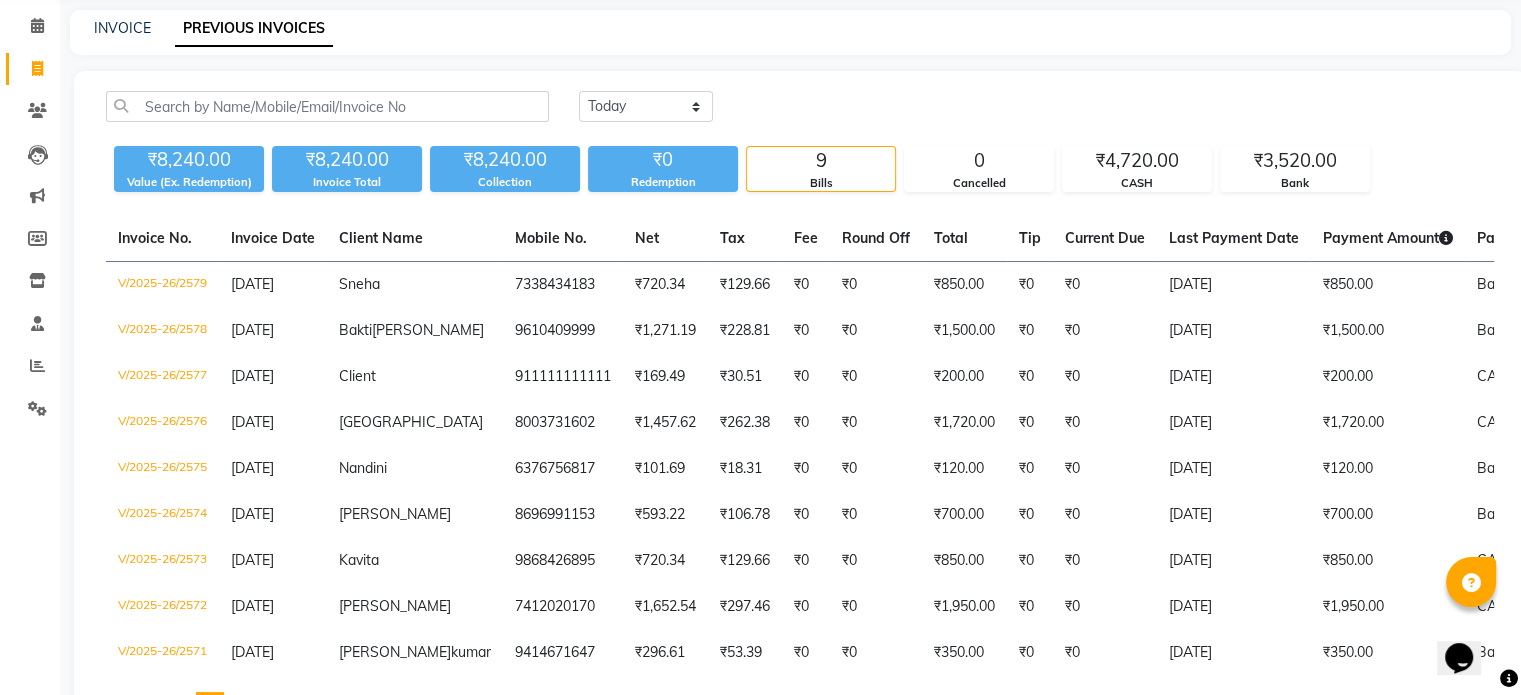 scroll, scrollTop: 0, scrollLeft: 0, axis: both 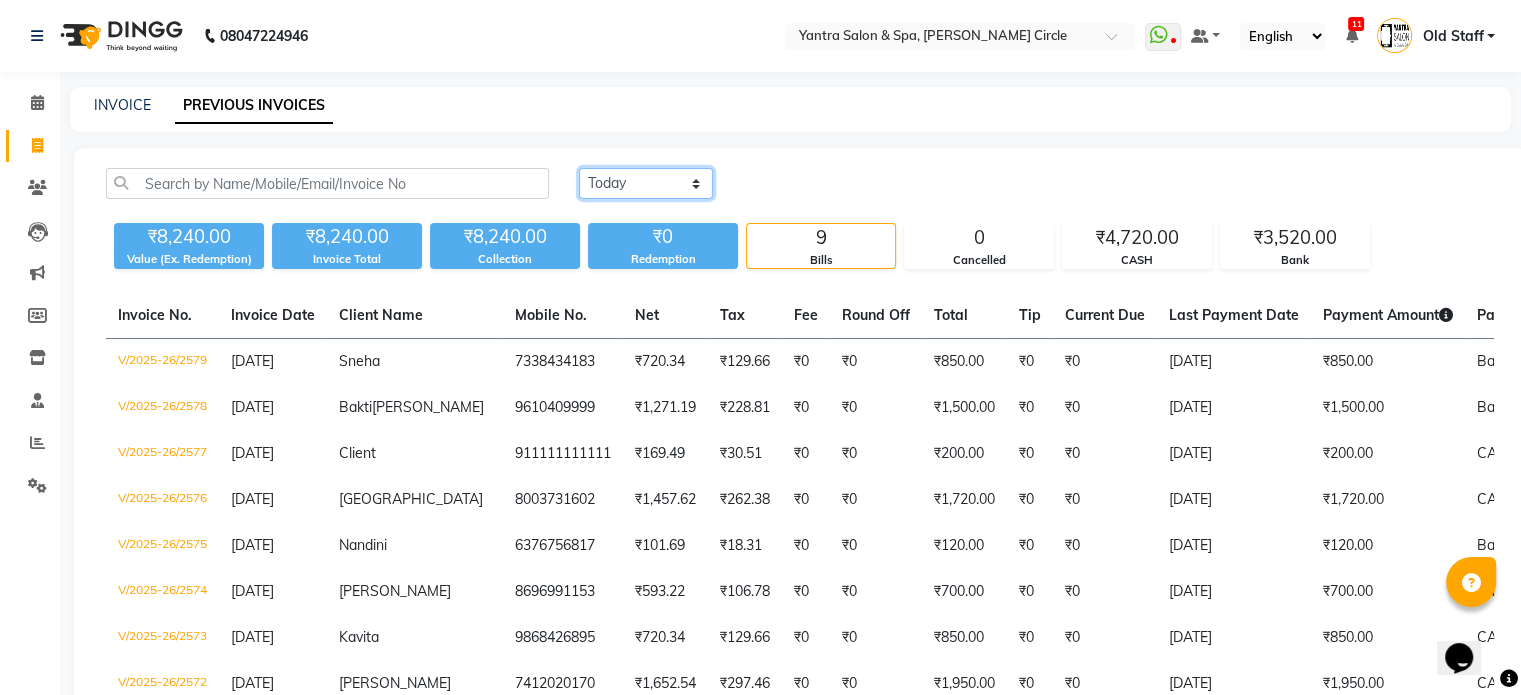 click on "Today Yesterday Custom Range" 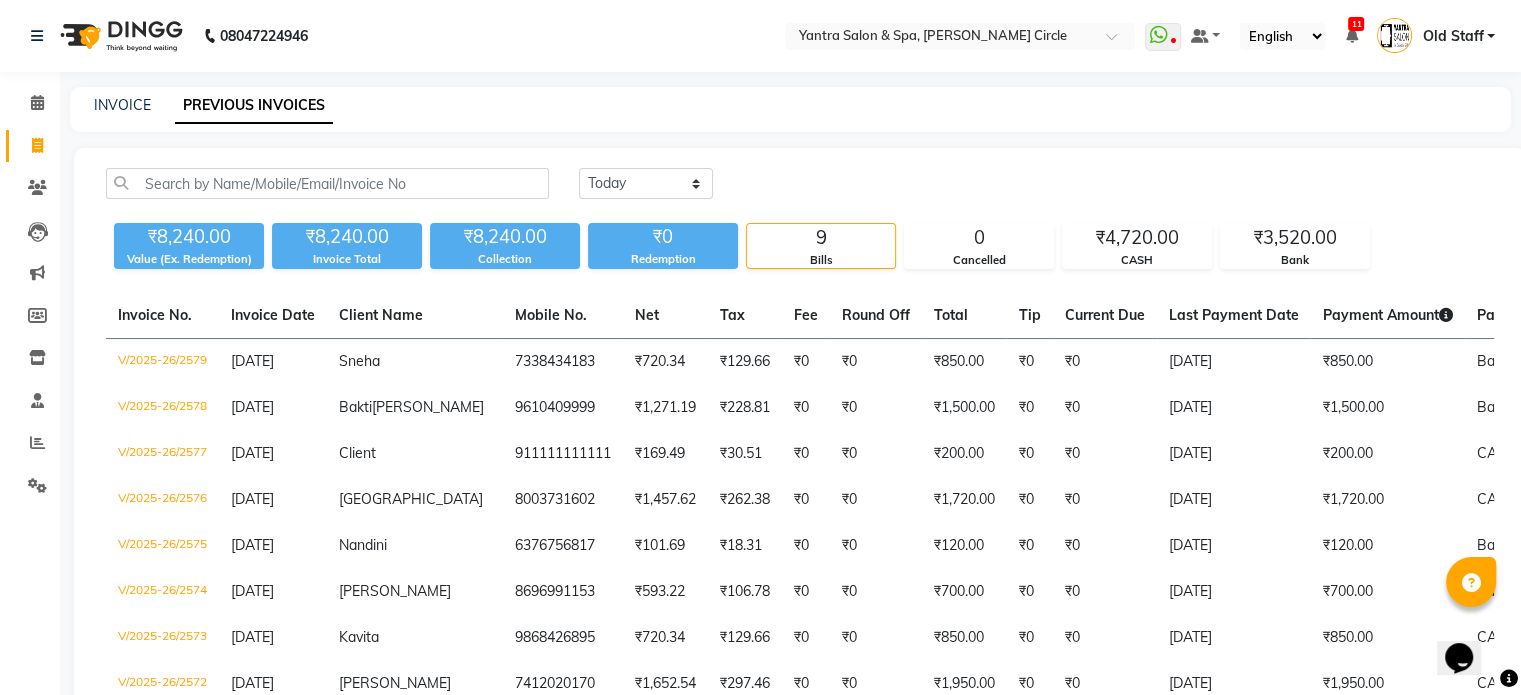 click on "INVOICE PREVIOUS INVOICES Today Yesterday Custom Range ₹8,240.00 Value (Ex. Redemption) ₹8,240.00 Invoice Total  ₹8,240.00 Collection ₹0 Redemption 9 Bills 0 Cancelled ₹4,720.00 CASH ₹3,520.00 Bank  Invoice No.   Invoice Date   Client Name   Mobile No.   Net   Tax   Fee   Round Off   Total   Tip   Current Due   Last Payment Date   Payment Amount   Payment Methods   Cancel Reason   Status   V/2025-26/2579  11-07-2025 Sneha   7338434183 ₹720.34 ₹129.66  ₹0  ₹0 ₹850.00 ₹0 ₹0 11-07-2025 ₹850.00  Bank - PAID  V/2025-26/2578  11-07-2025 Bakti  Ojha 9610409999 ₹1,271.19 ₹228.81  ₹0  ₹0 ₹1,500.00 ₹0 ₹0 11-07-2025 ₹1,500.00  Bank - PAID  V/2025-26/2577  11-07-2025 Client   911111111111 ₹169.49 ₹30.51  ₹0  ₹0 ₹200.00 ₹0 ₹0 11-07-2025 ₹200.00  CASH - PAID  V/2025-26/2576  11-07-2025 Pragya   8003731602 ₹1,457.62 ₹262.38  ₹0  ₹0 ₹1,720.00 ₹0 ₹0 11-07-2025 ₹1,720.00  CASH - PAID  V/2025-26/2575  11-07-2025 Nandini   6376756817 ₹101.69 ₹18.31 -" 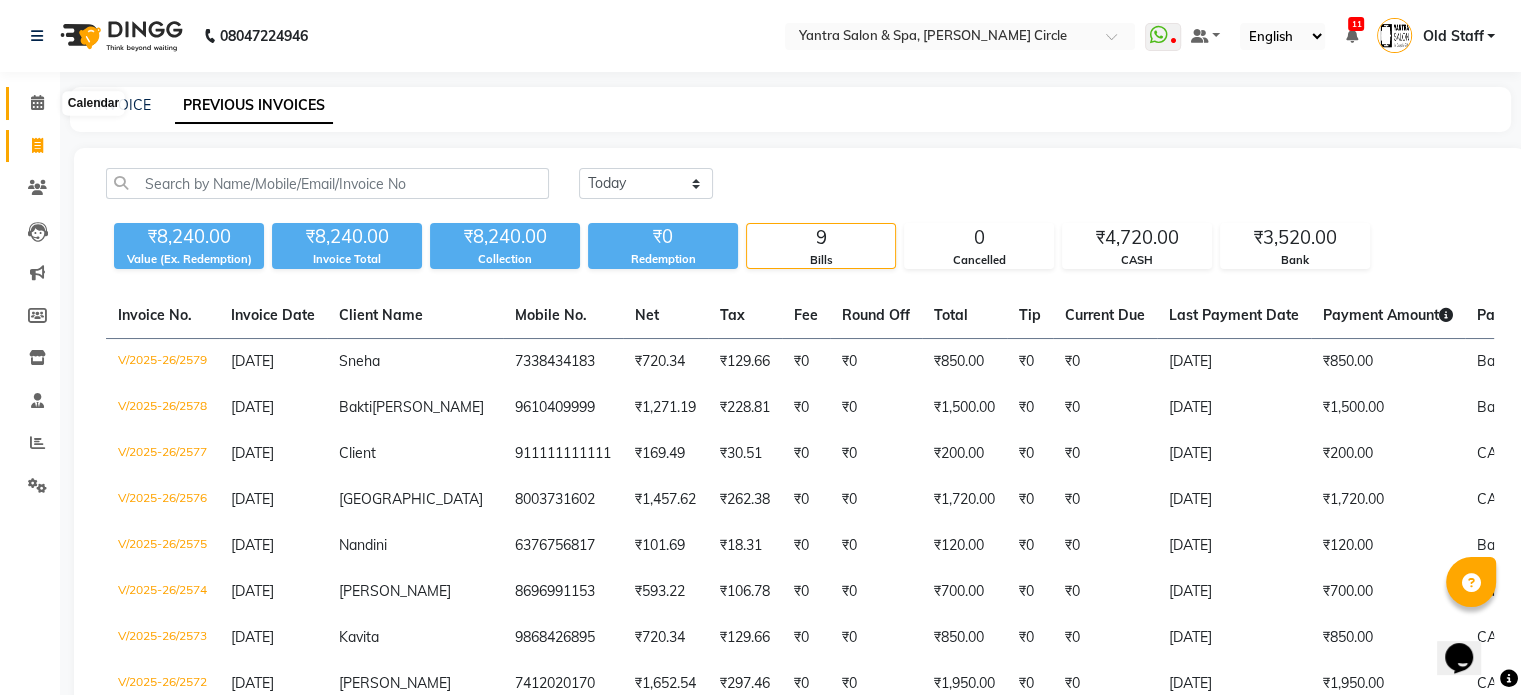 click 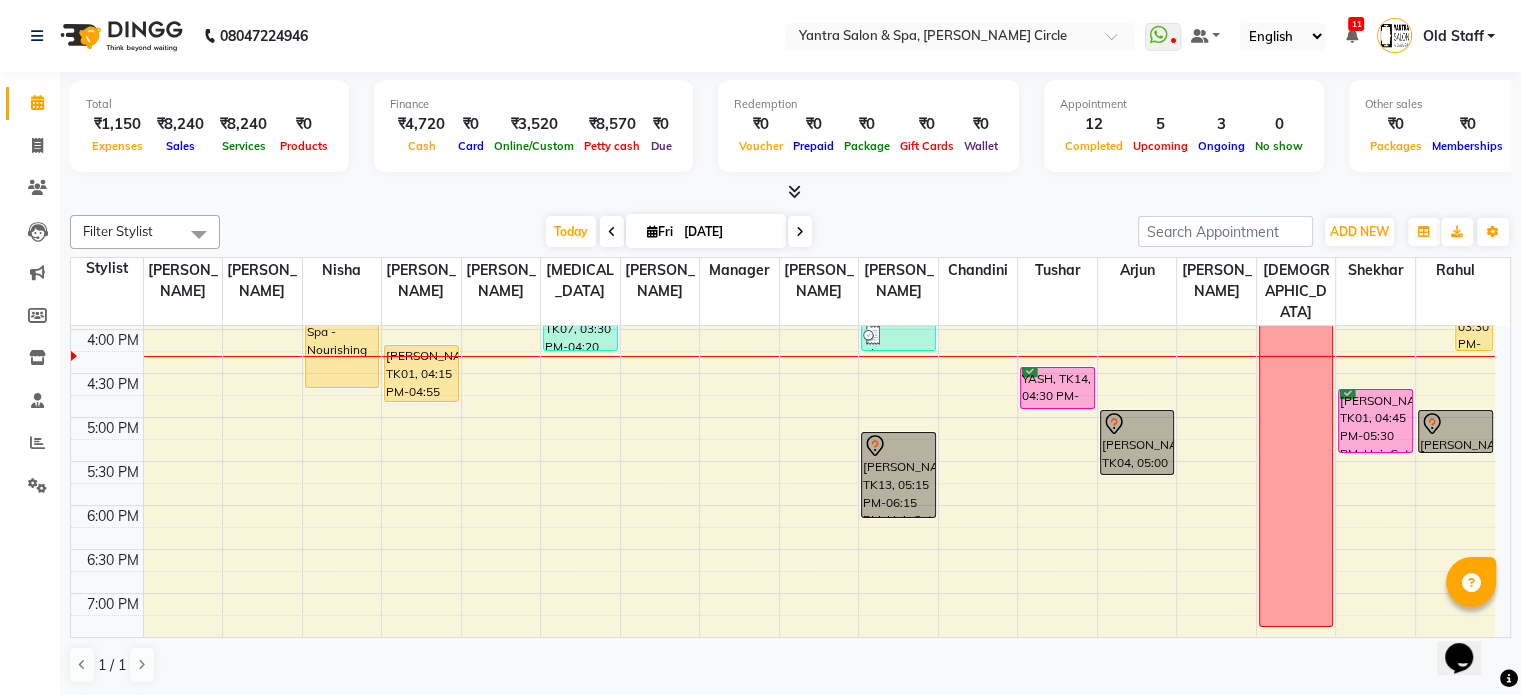scroll, scrollTop: 400, scrollLeft: 0, axis: vertical 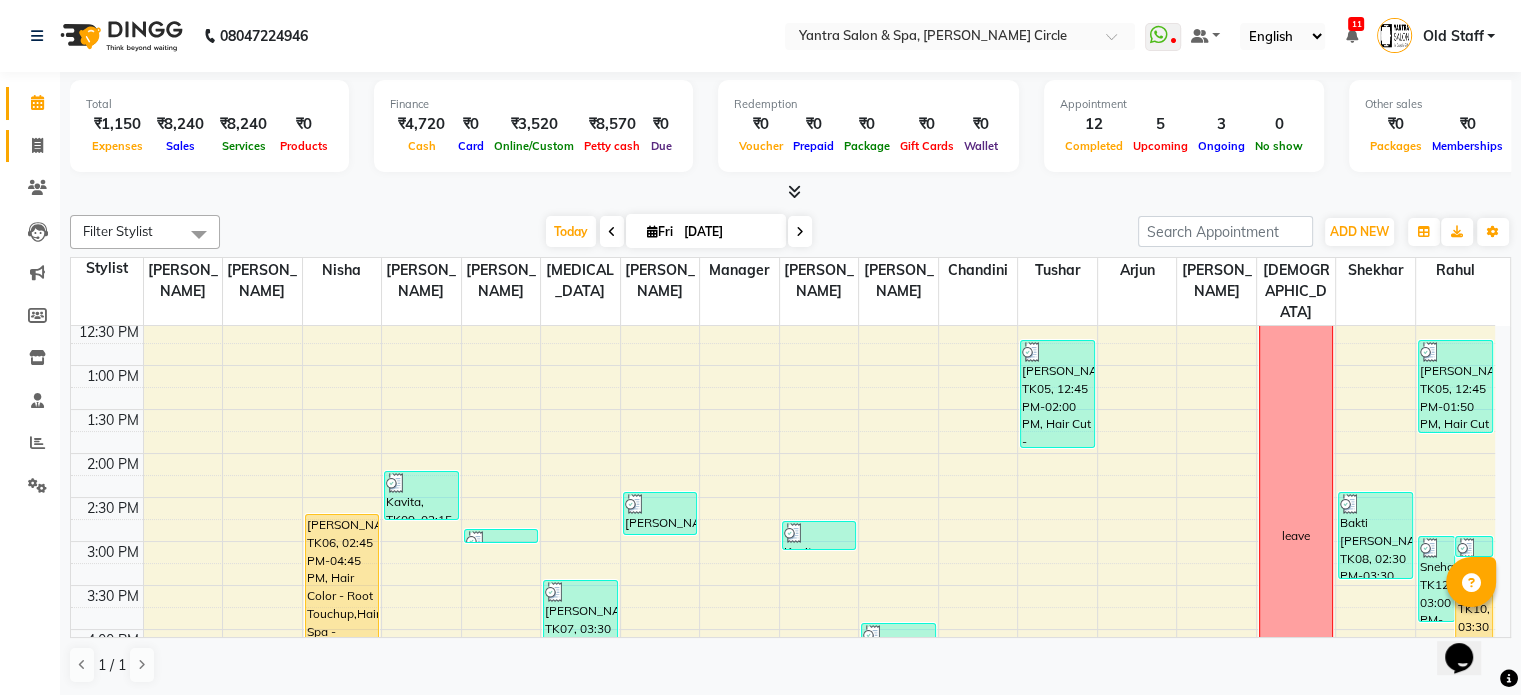 click on "Invoice" 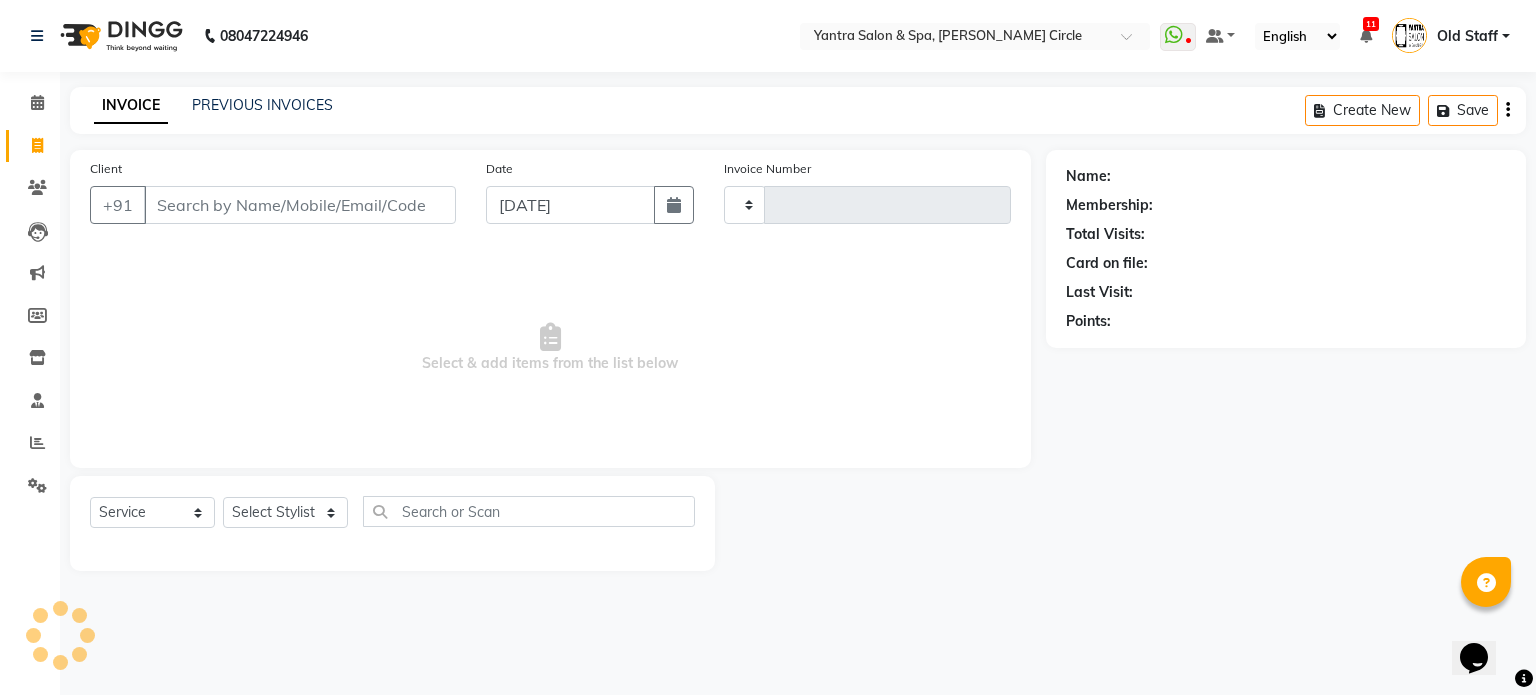 type on "2580" 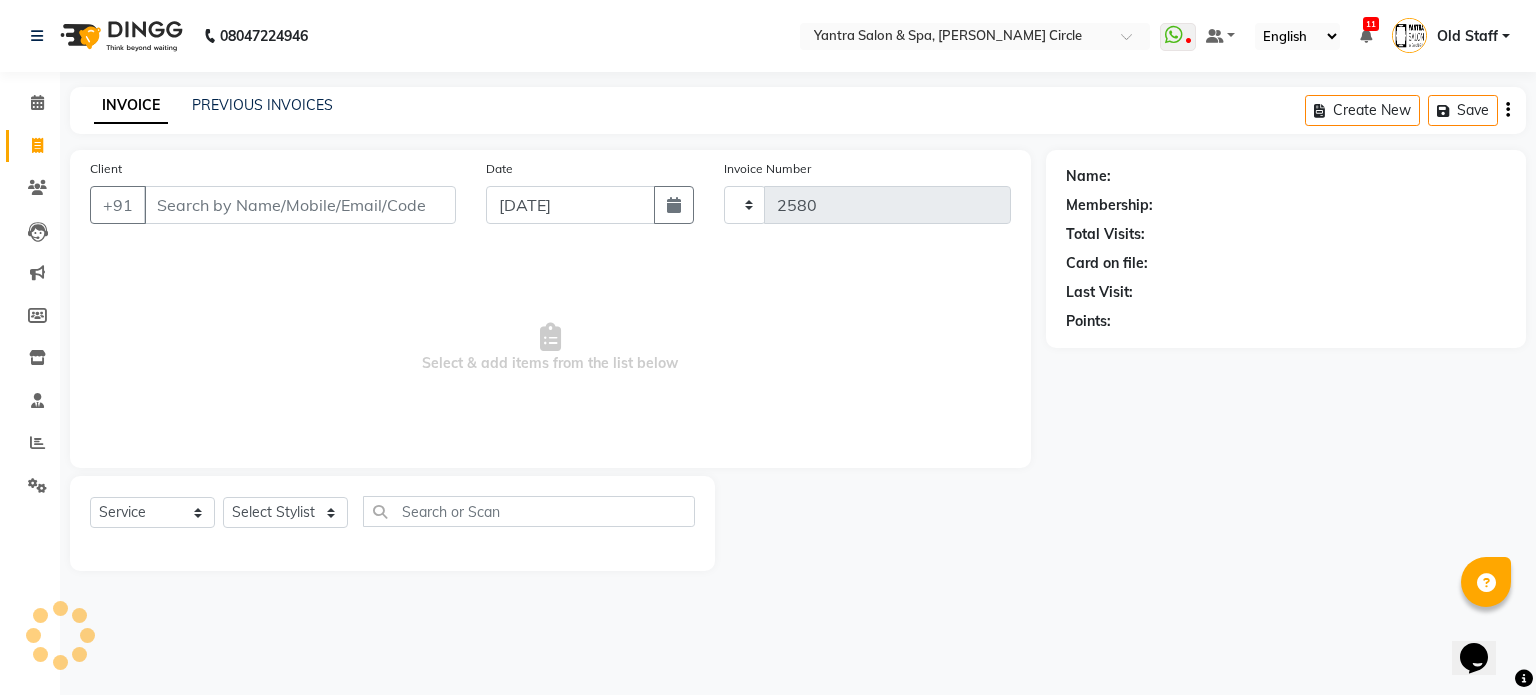 select on "152" 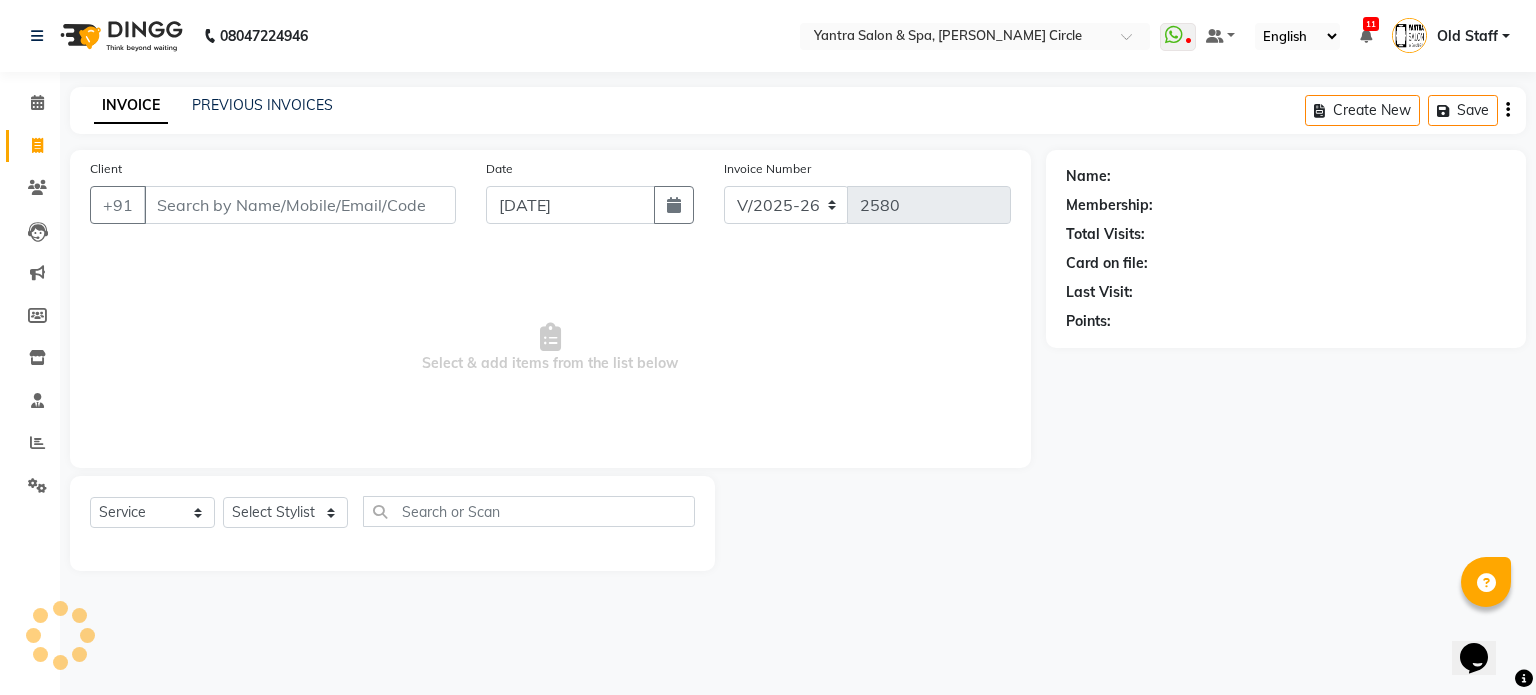 click on "INVOICE PREVIOUS INVOICES Create New   Save" 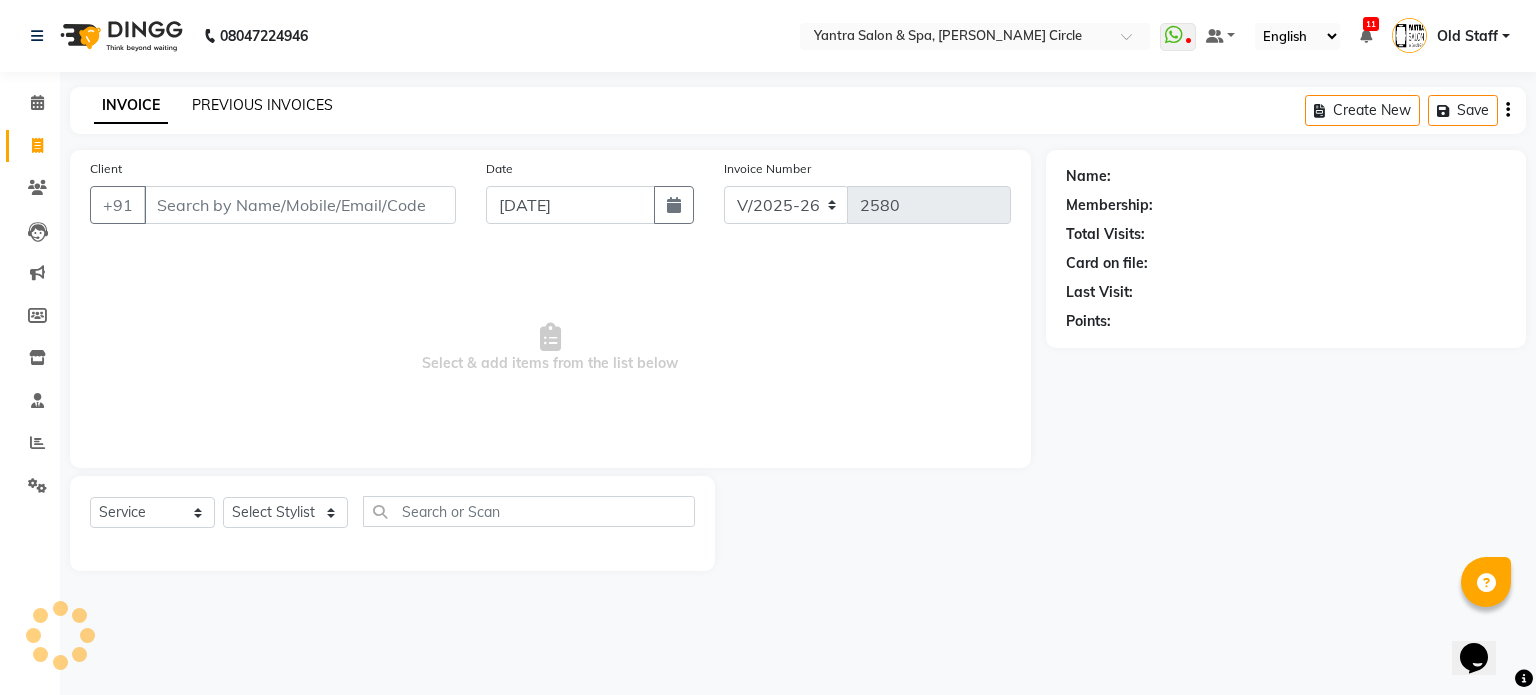 click on "PREVIOUS INVOICES" 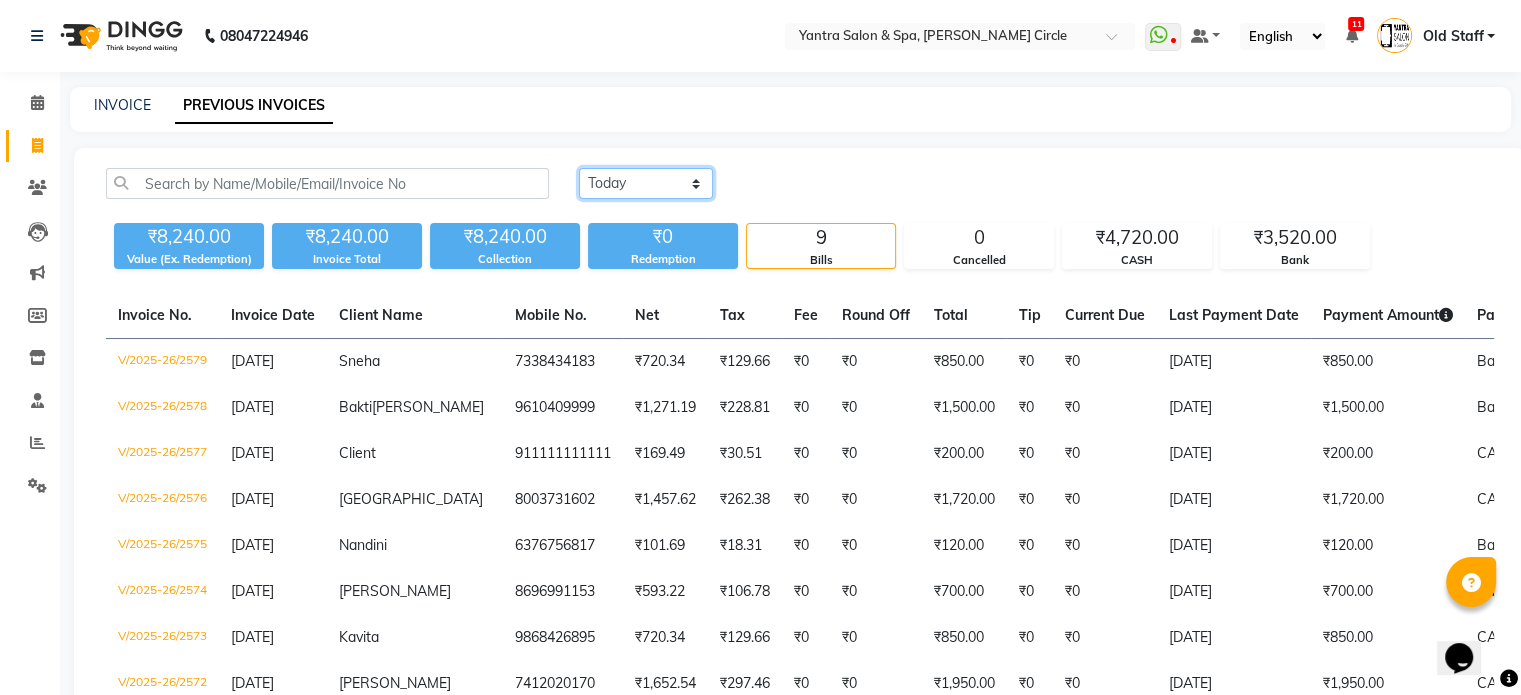 click on "Today Yesterday Custom Range" 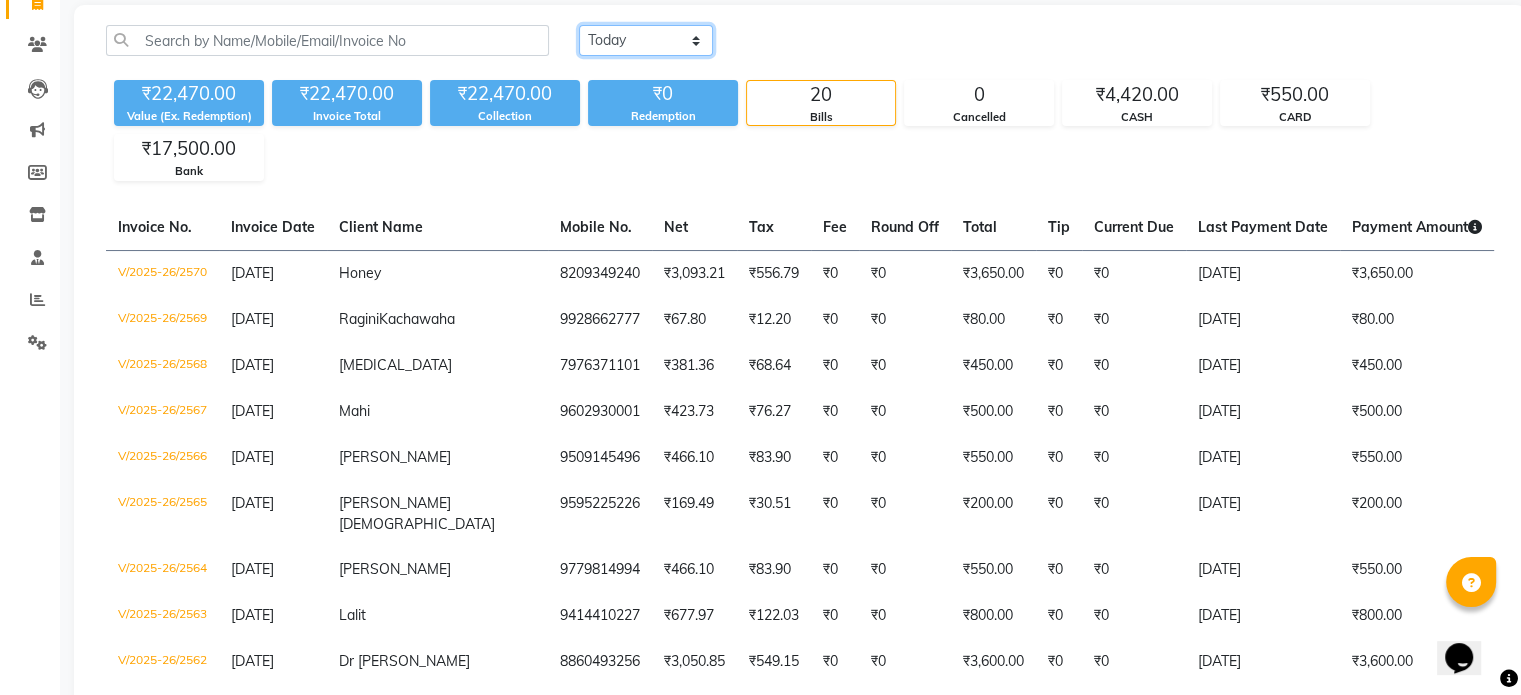 scroll, scrollTop: 200, scrollLeft: 0, axis: vertical 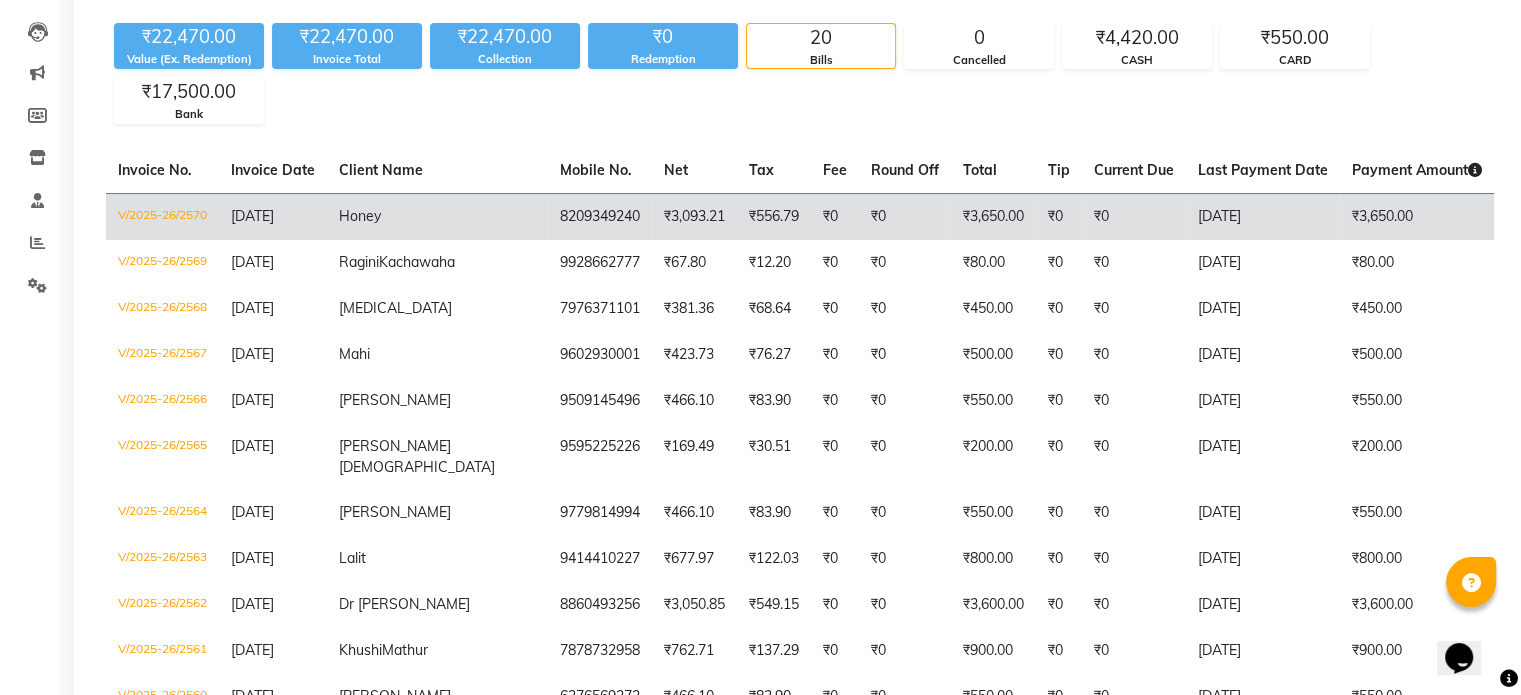 click on "₹0" 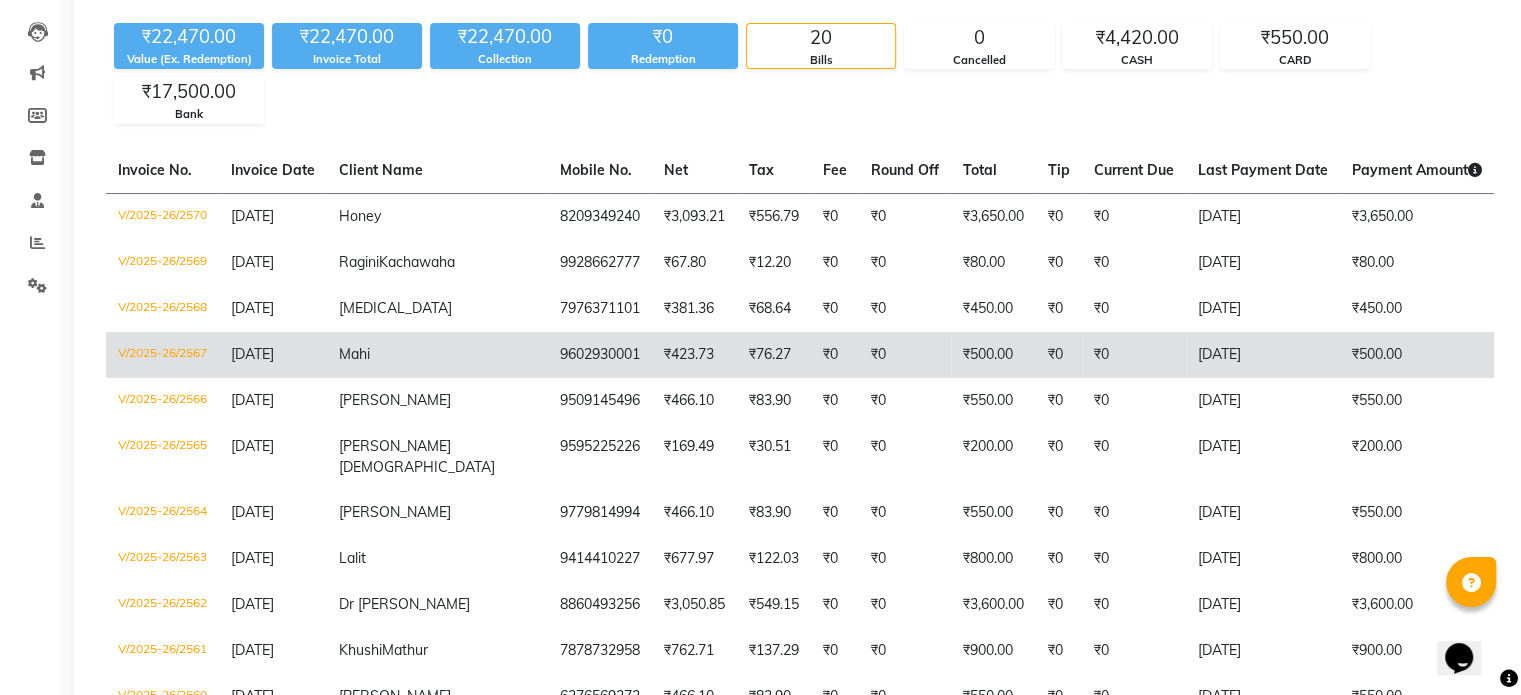 scroll, scrollTop: 300, scrollLeft: 0, axis: vertical 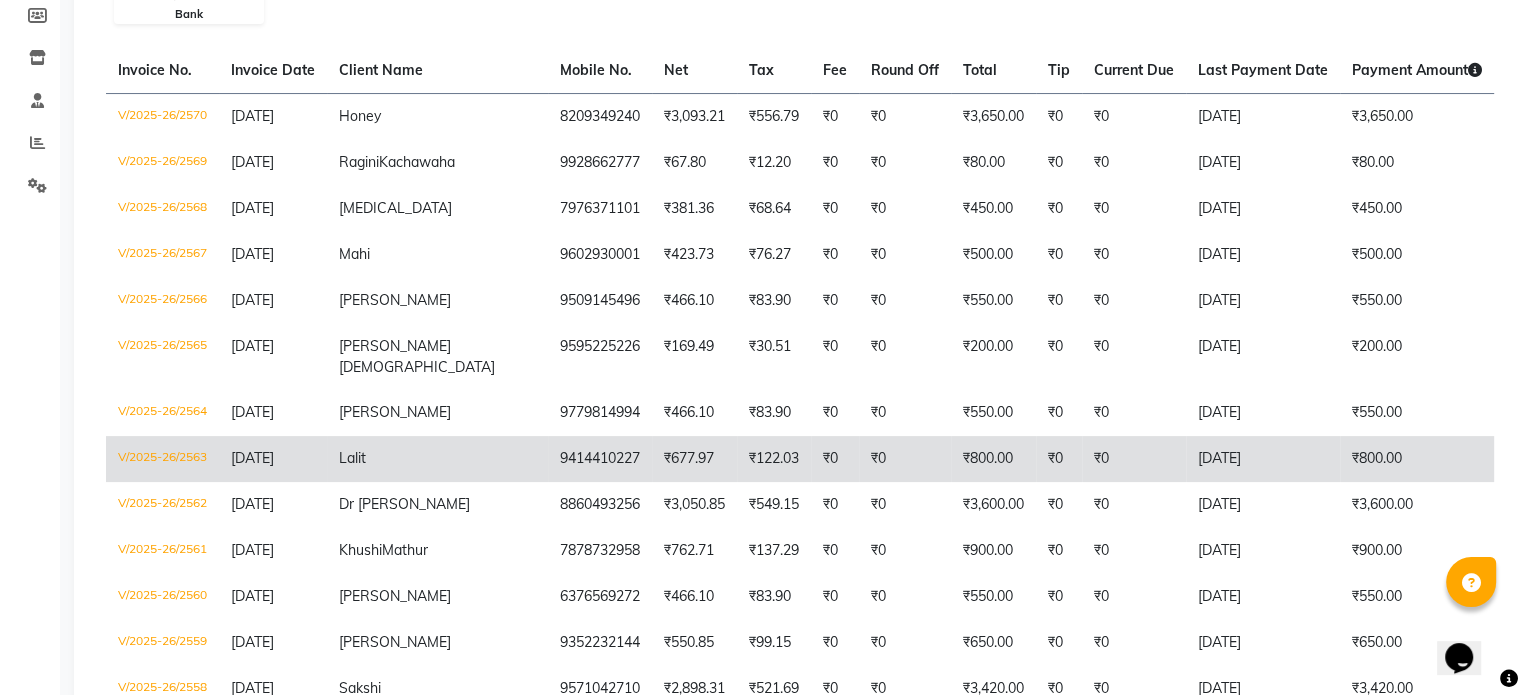 click on "Lalit" 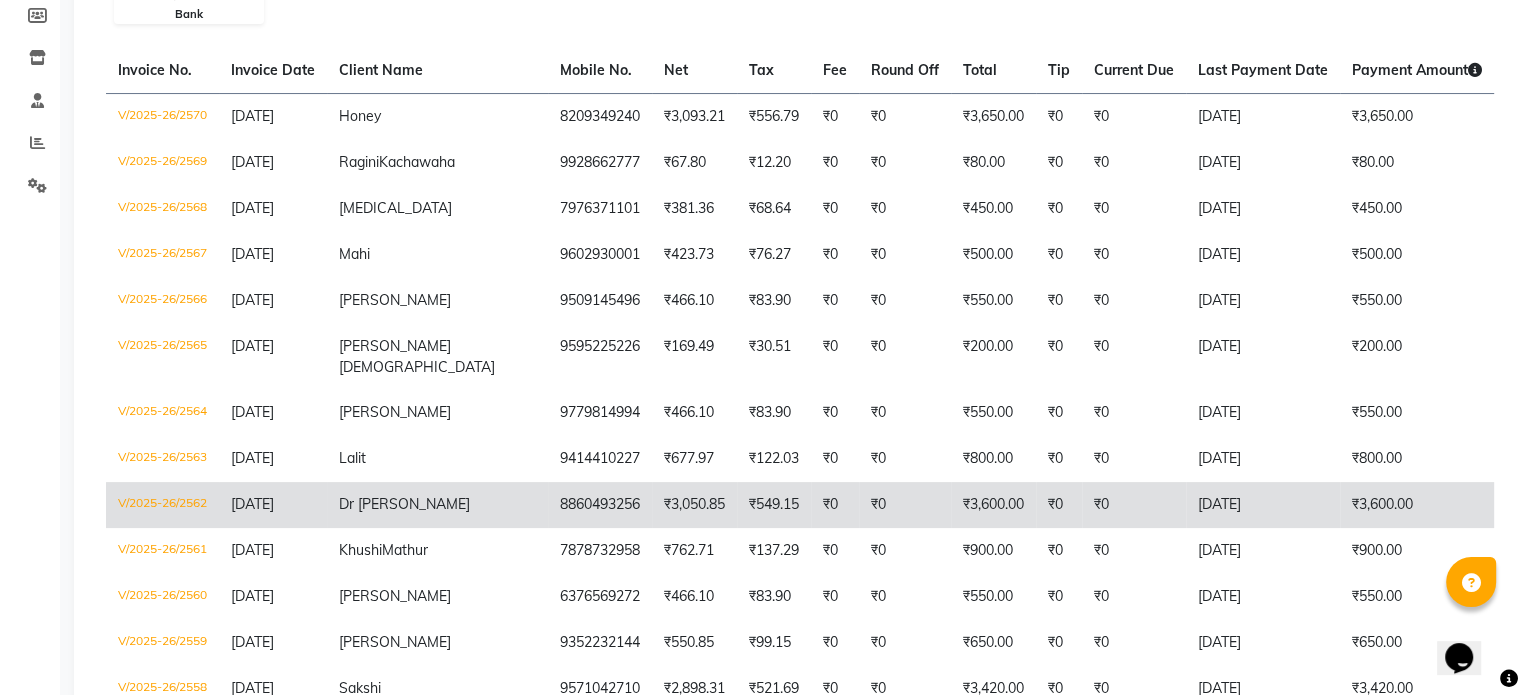 click on "8860493256" 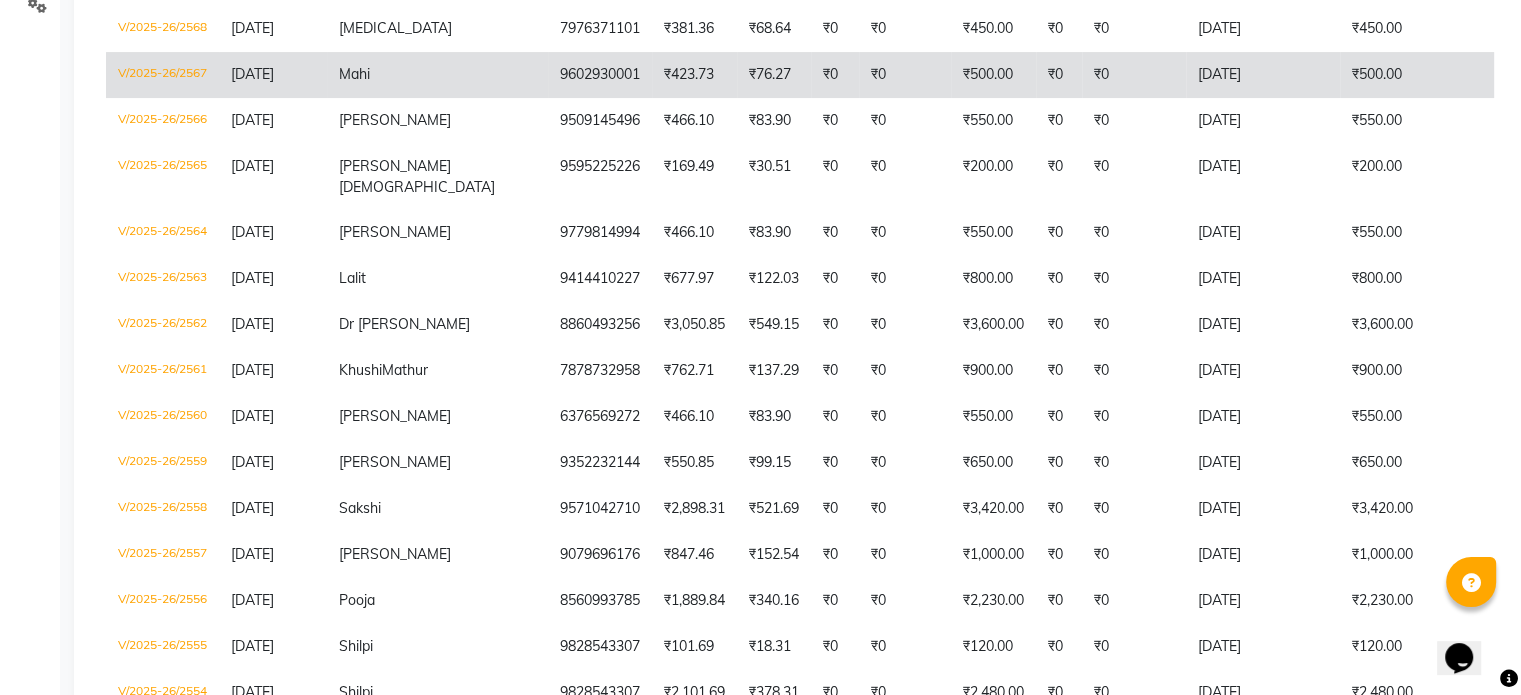 scroll, scrollTop: 500, scrollLeft: 0, axis: vertical 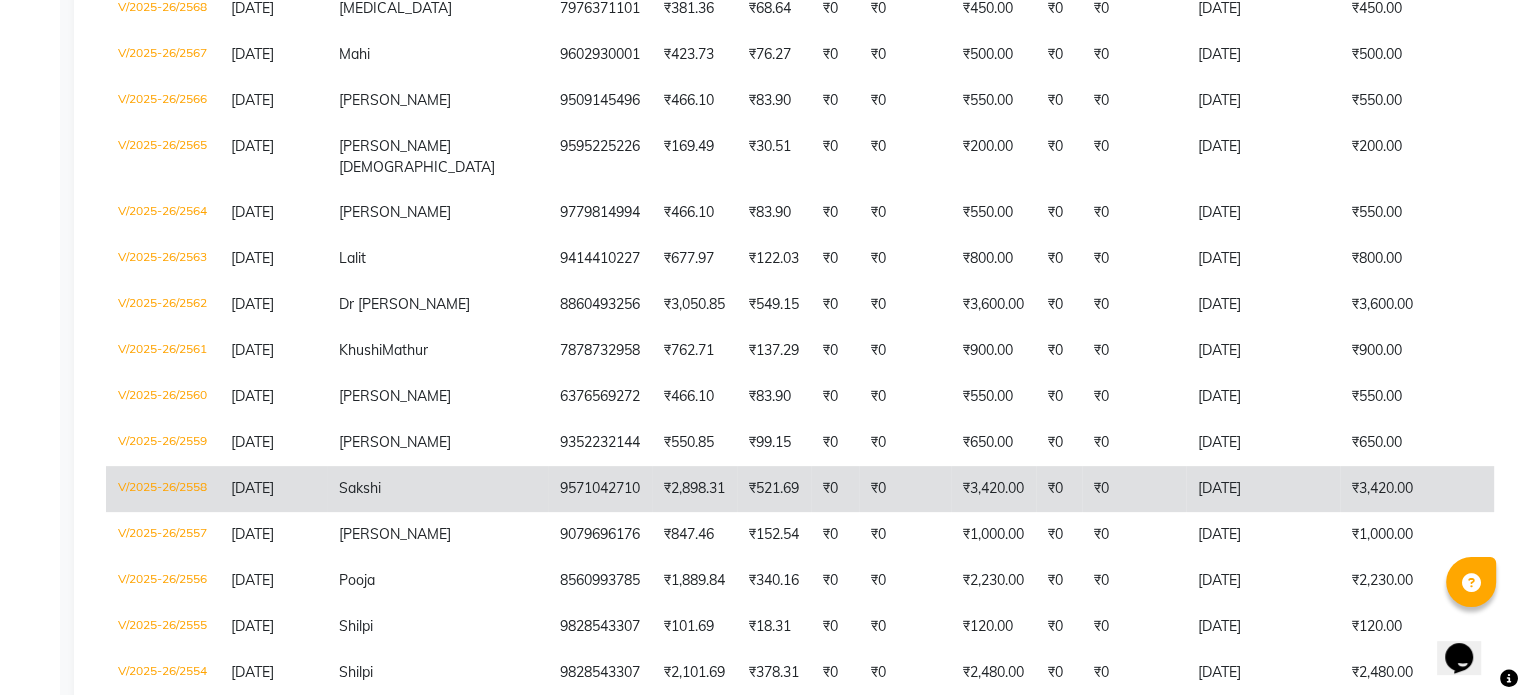 click on "₹2,898.31" 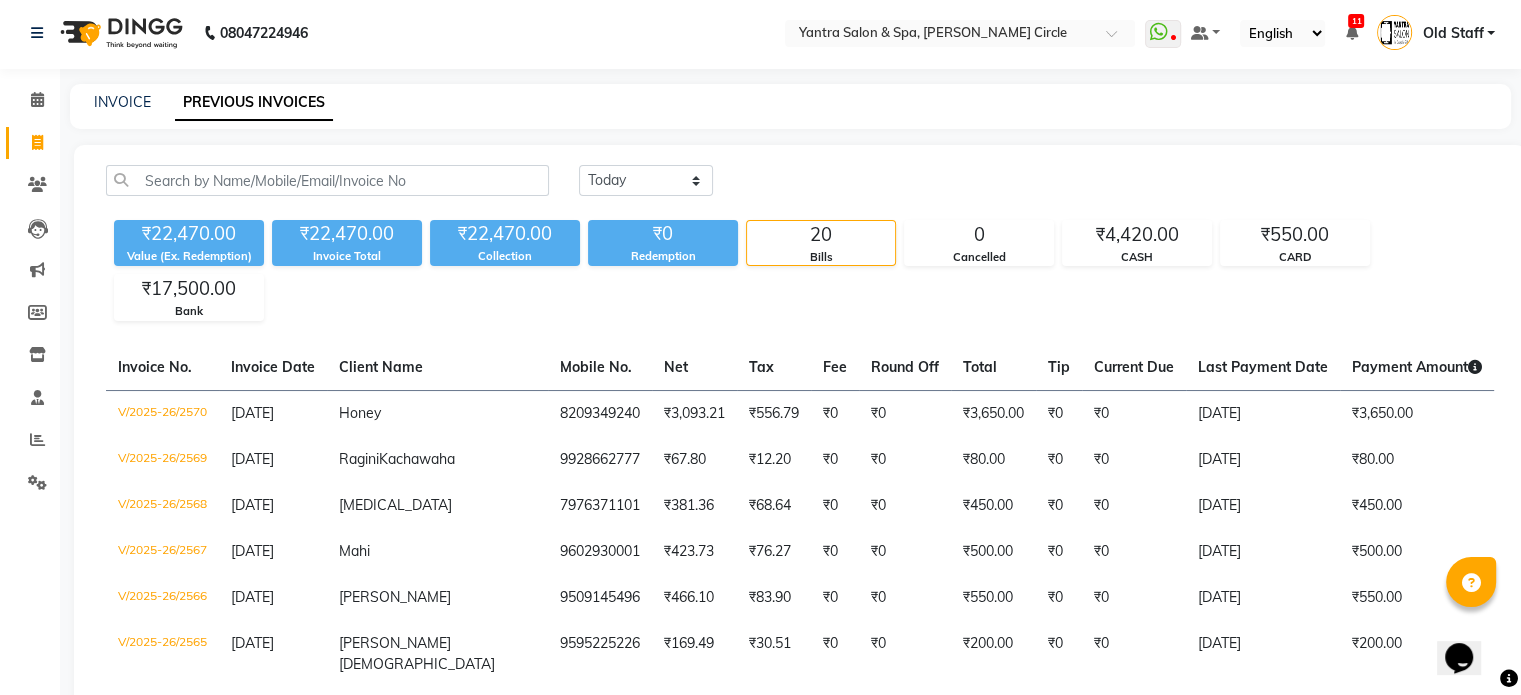 scroll, scrollTop: 0, scrollLeft: 0, axis: both 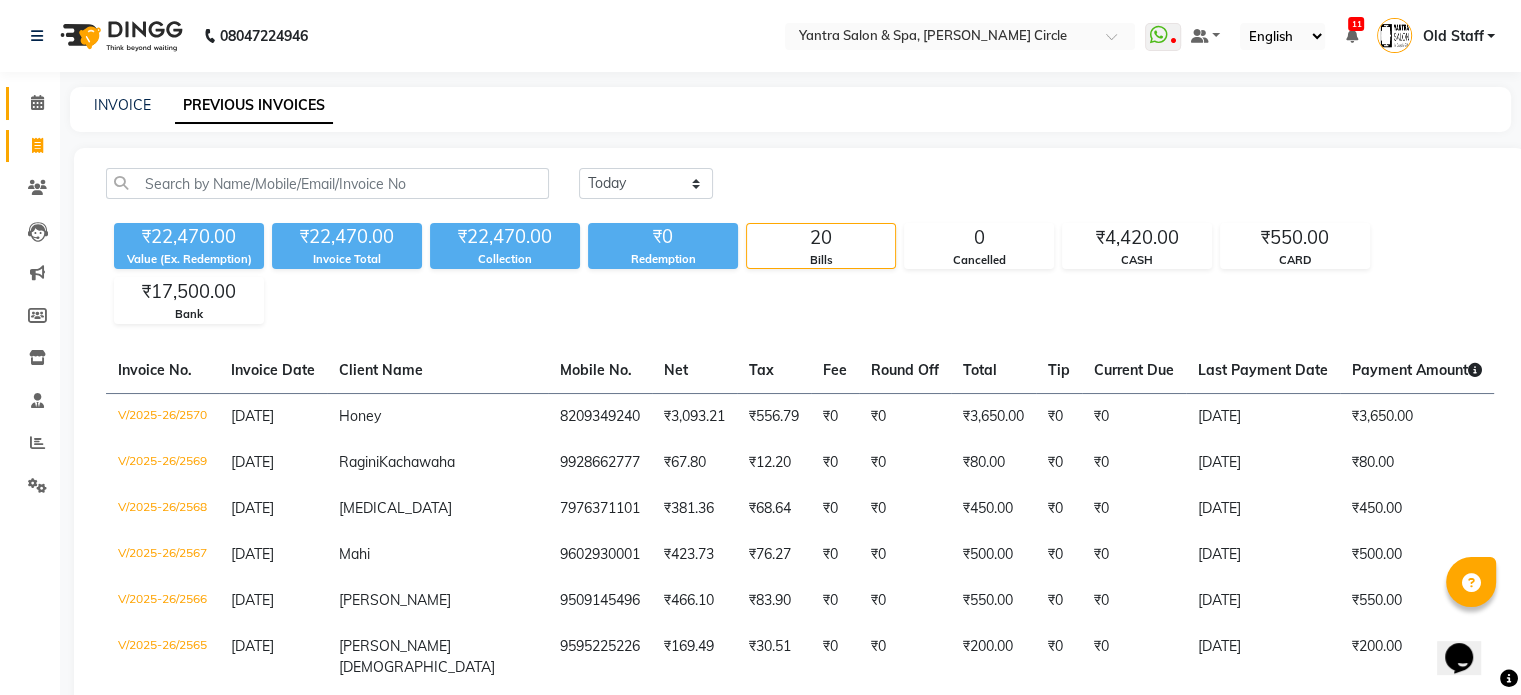 click on "Calendar" 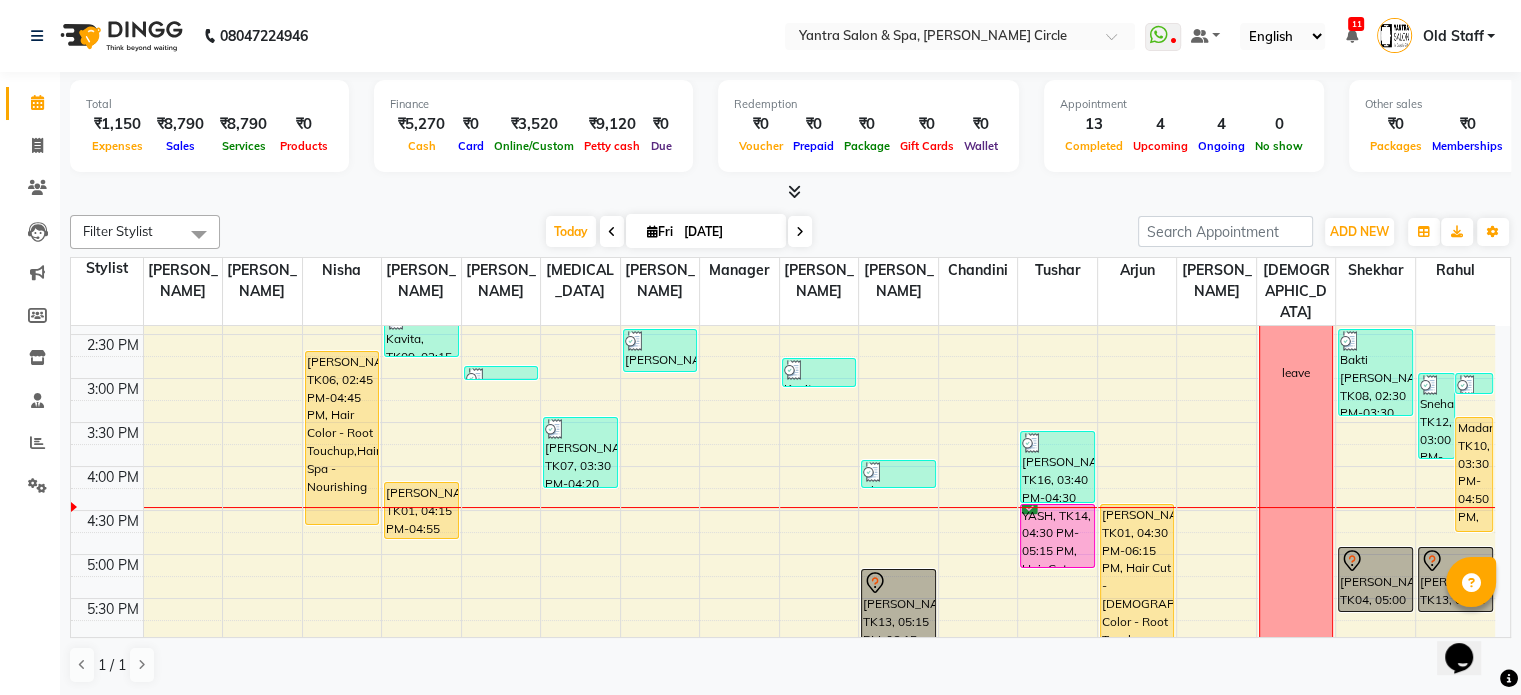 scroll, scrollTop: 500, scrollLeft: 0, axis: vertical 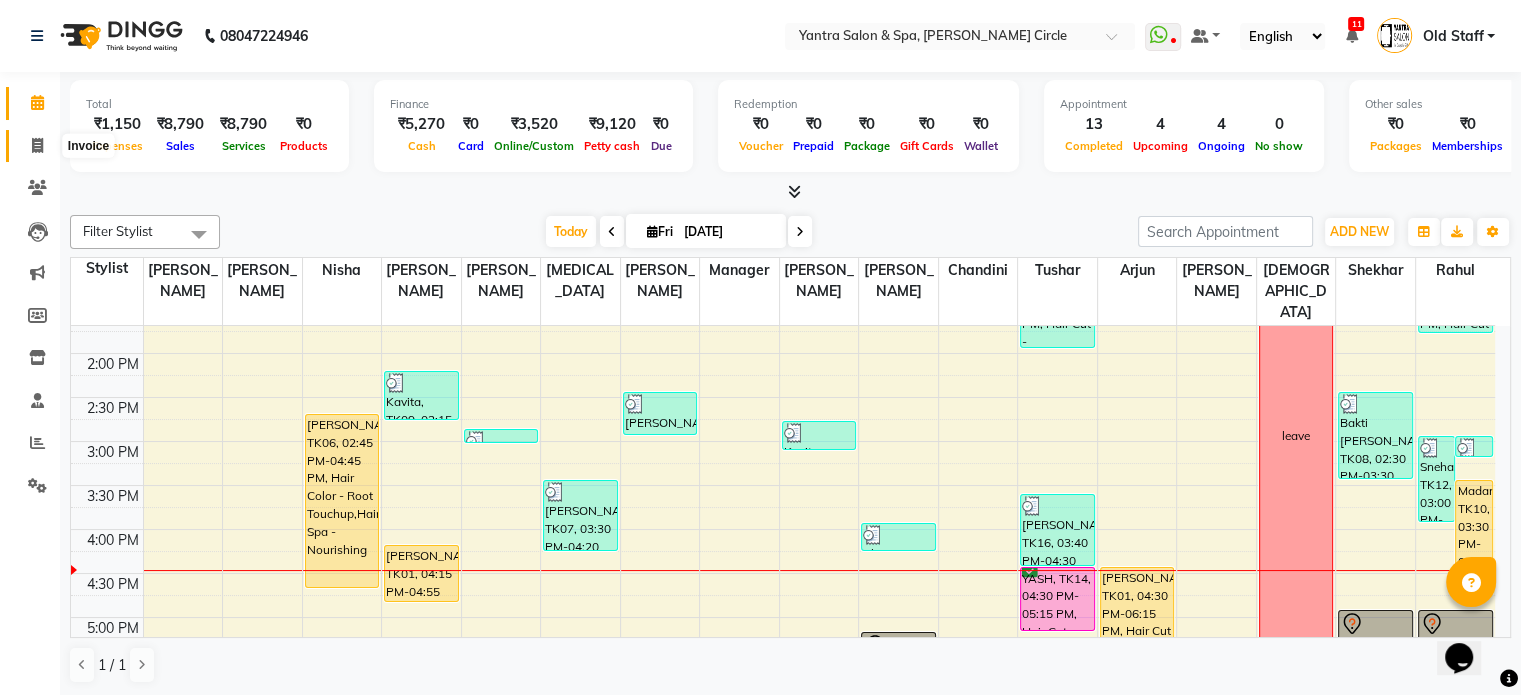 click on "Invoice" 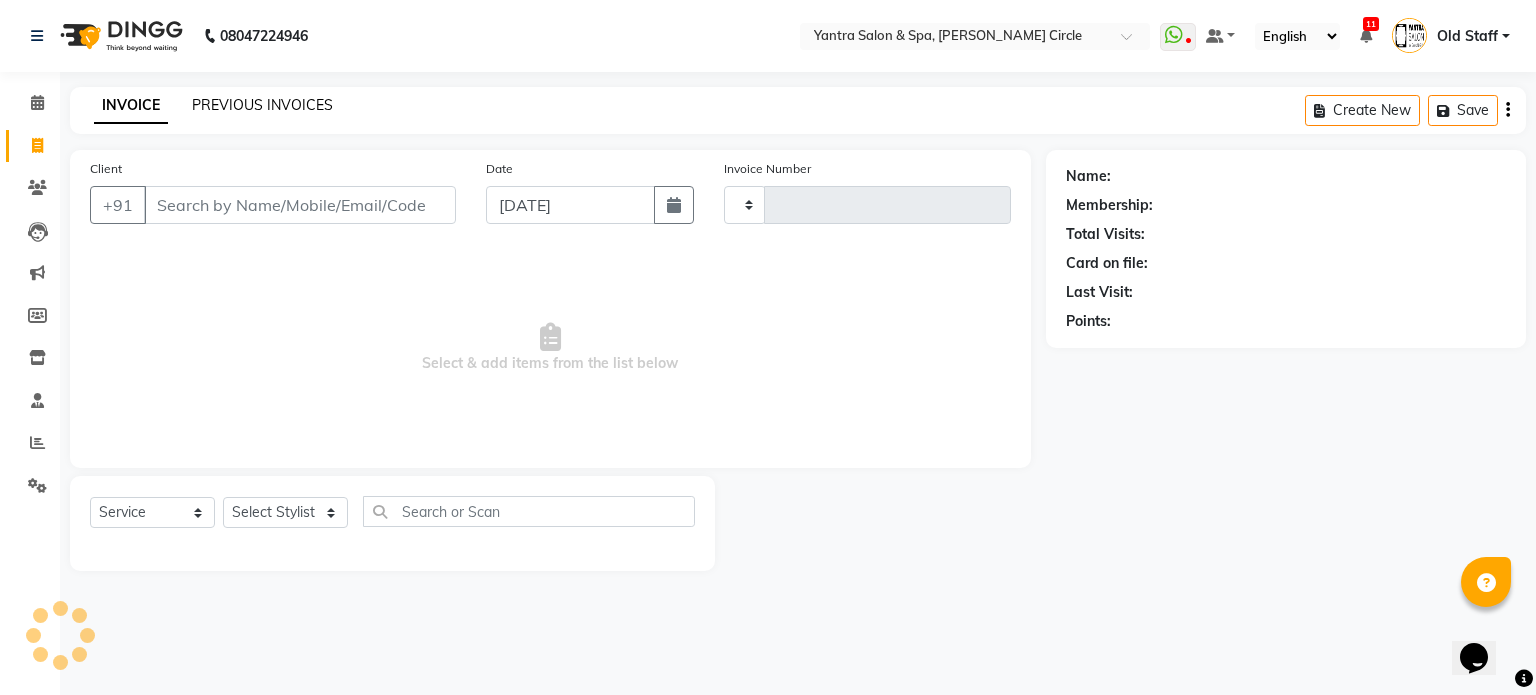 click on "PREVIOUS INVOICES" 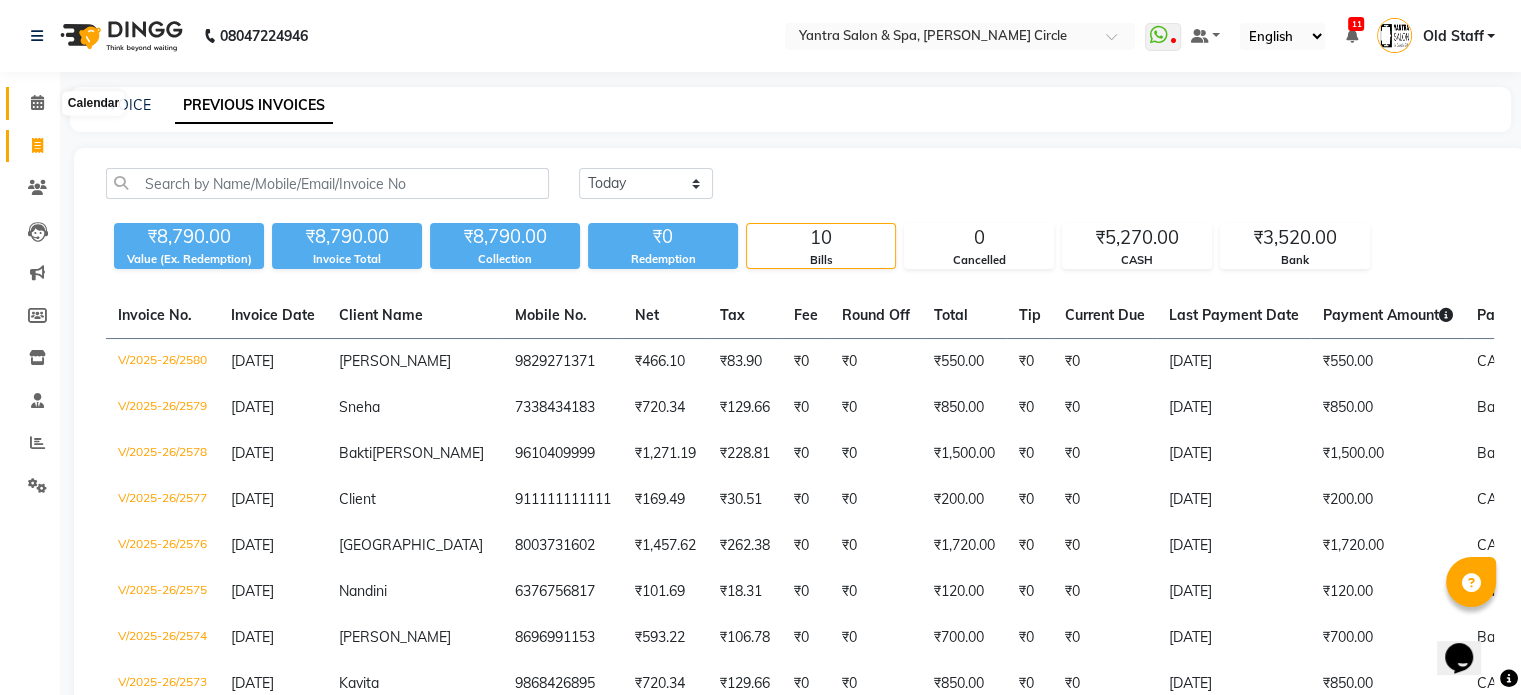 click 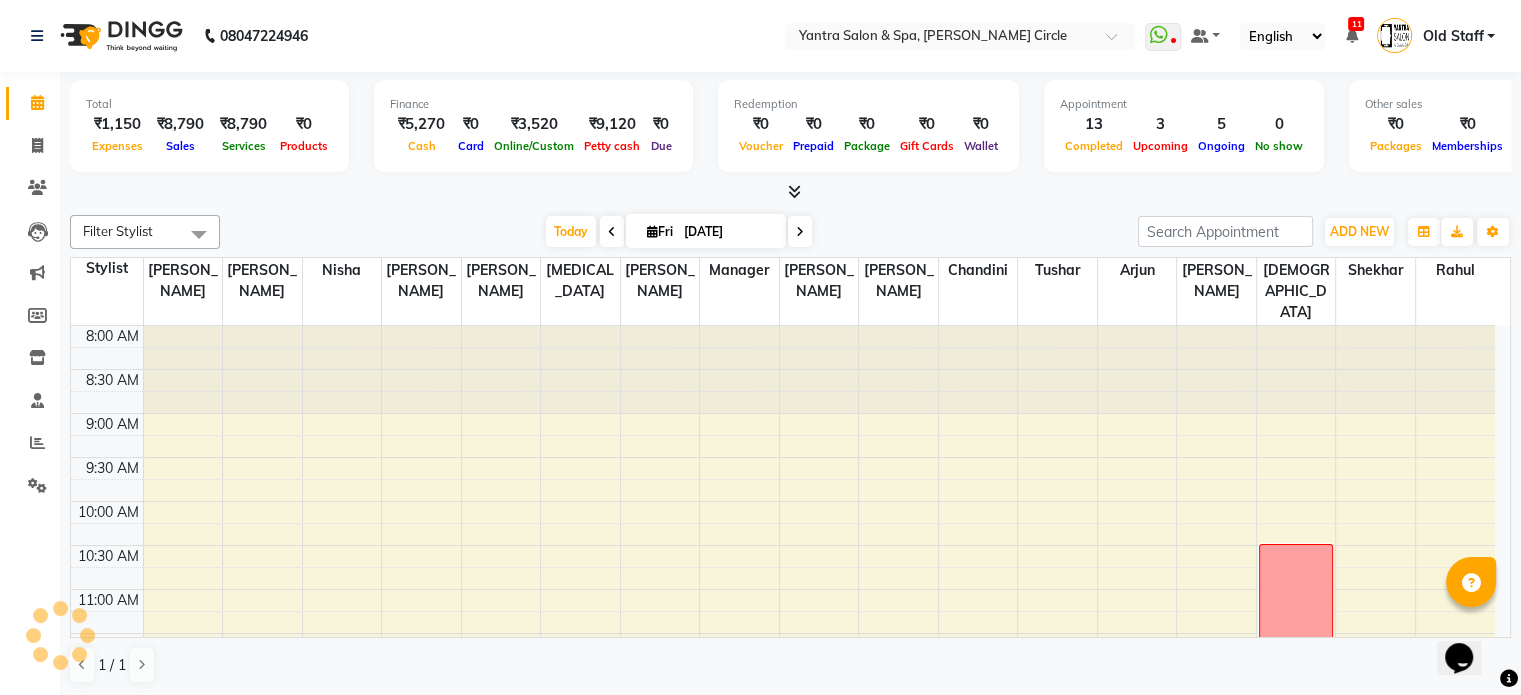 scroll, scrollTop: 0, scrollLeft: 0, axis: both 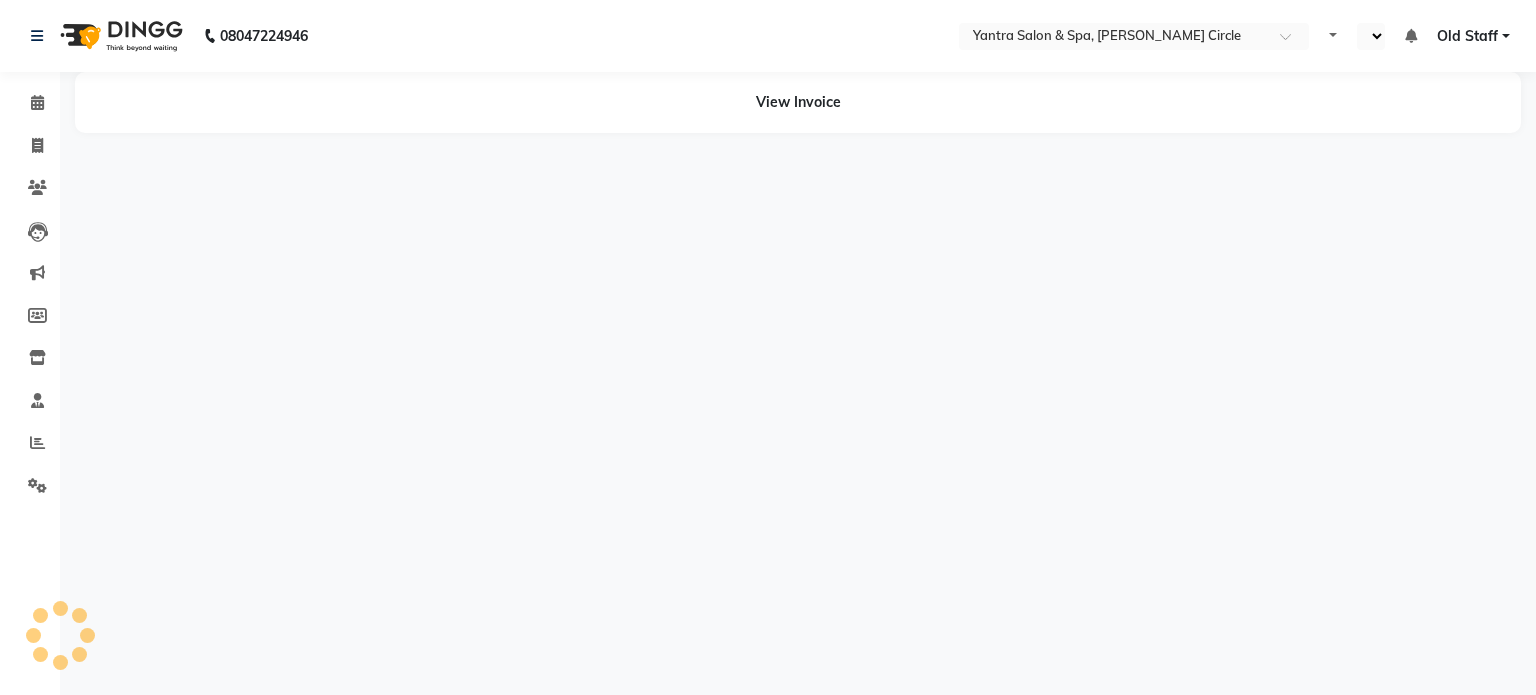 select on "en" 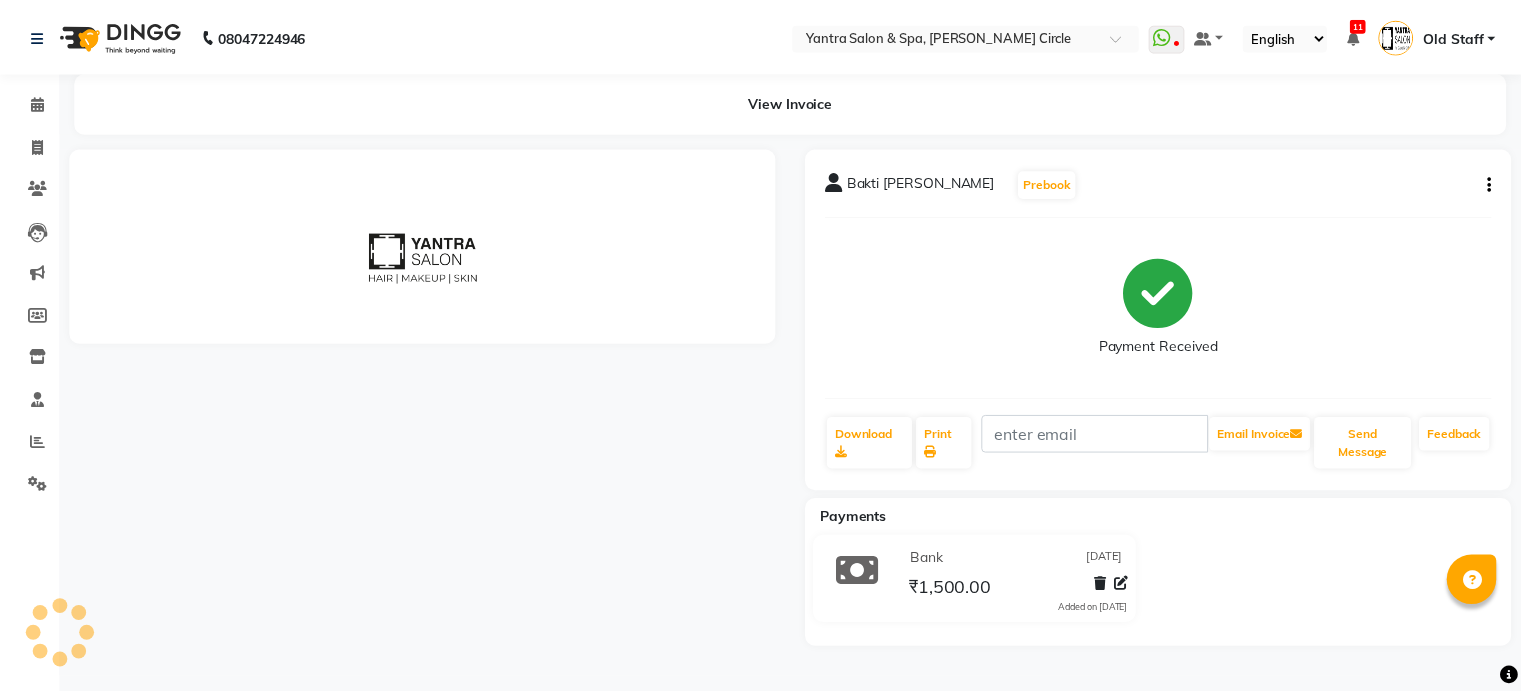 scroll, scrollTop: 0, scrollLeft: 0, axis: both 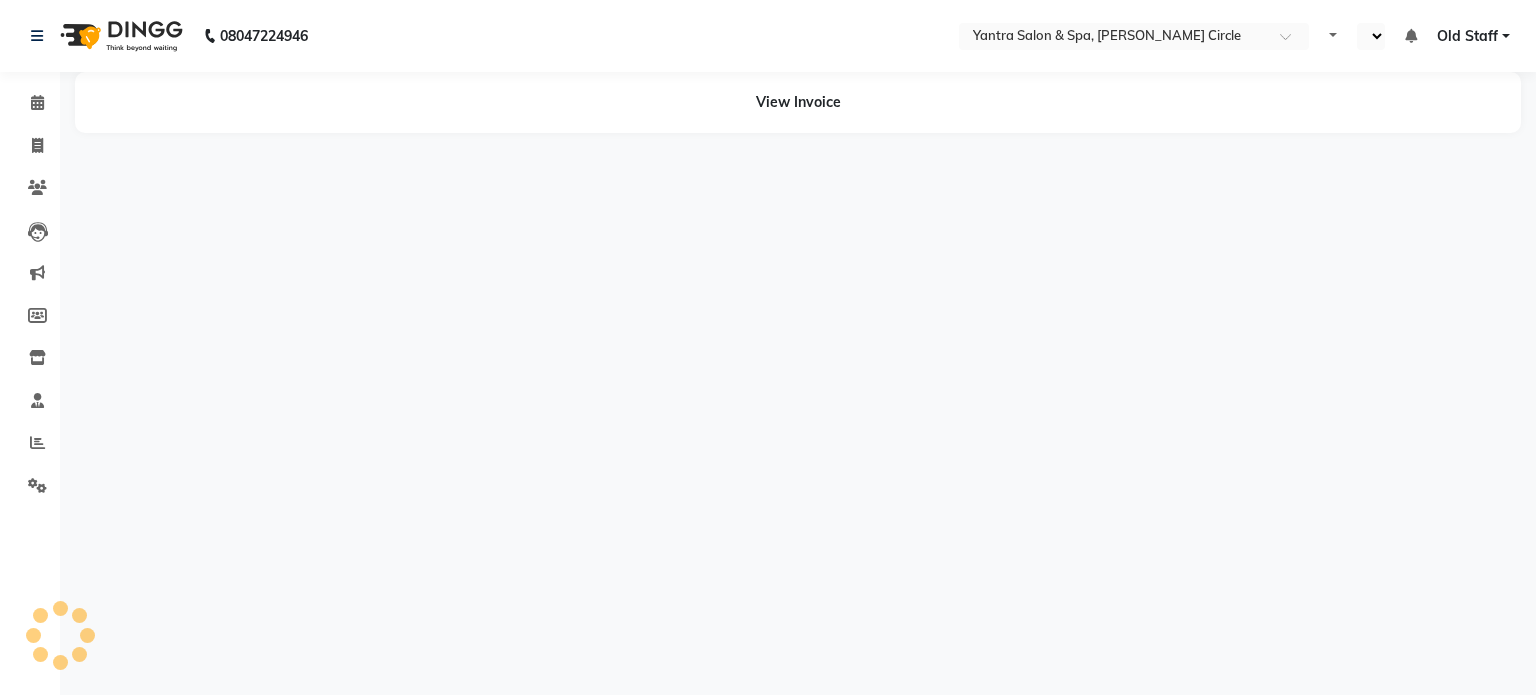 select on "en" 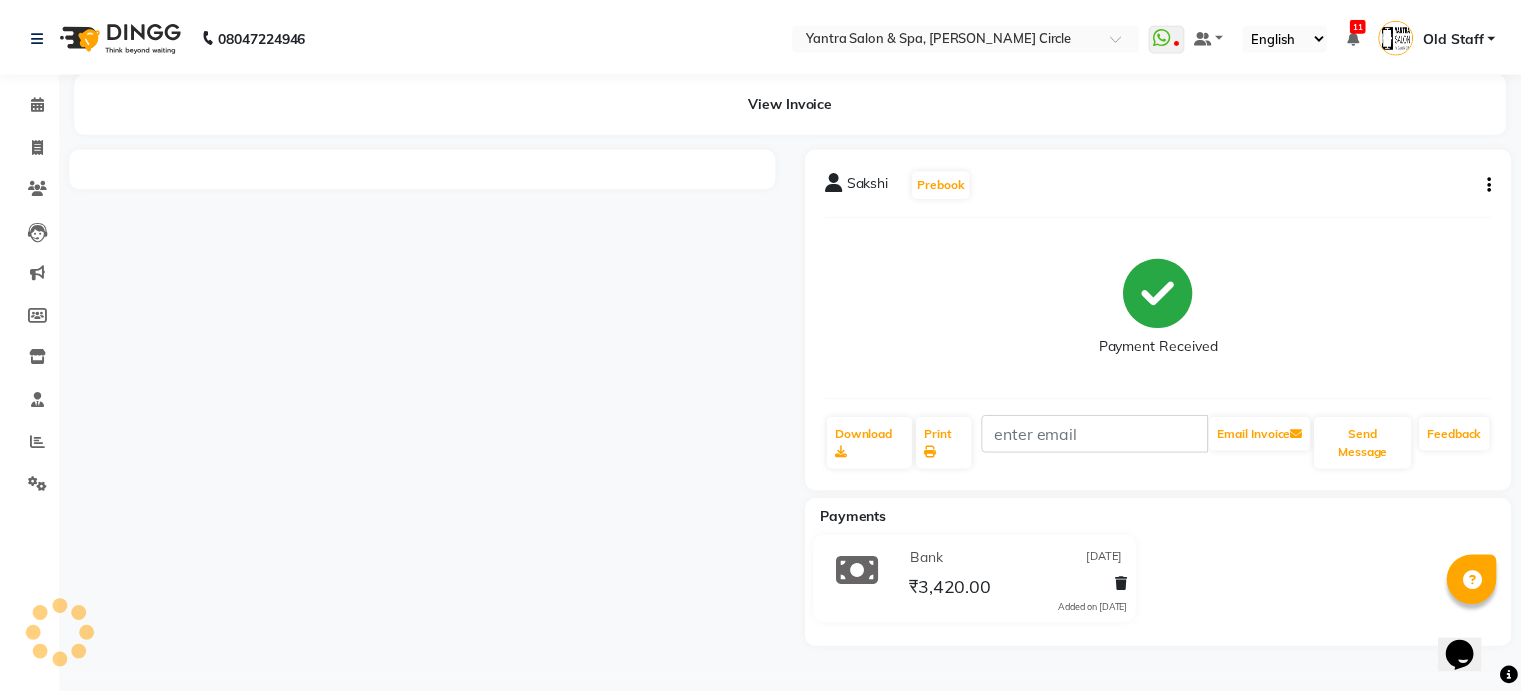 scroll, scrollTop: 0, scrollLeft: 0, axis: both 